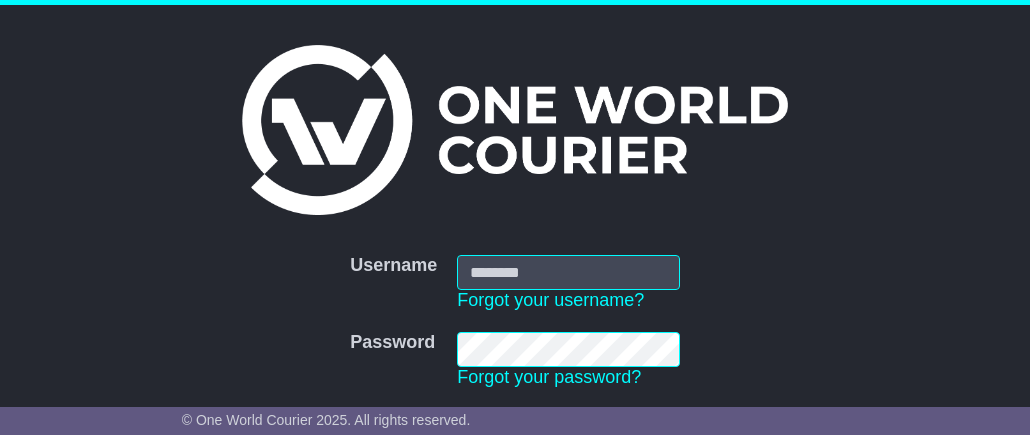 scroll, scrollTop: 0, scrollLeft: 0, axis: both 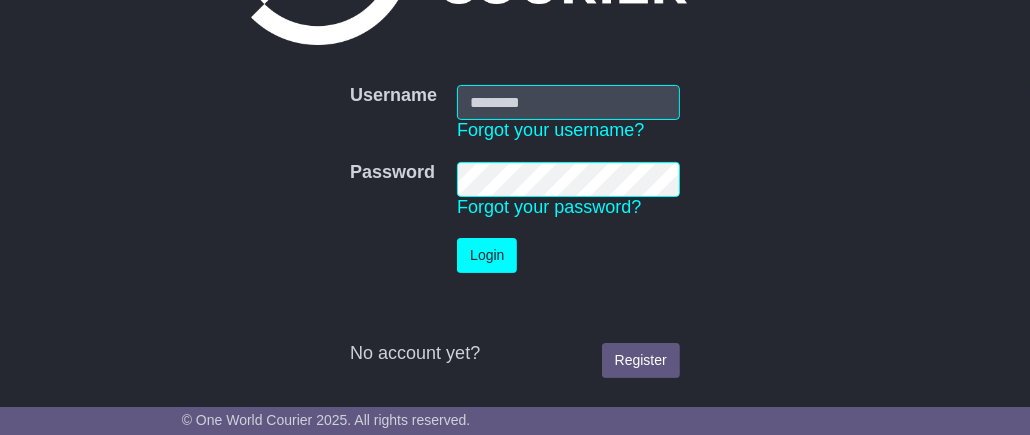 type on "**********" 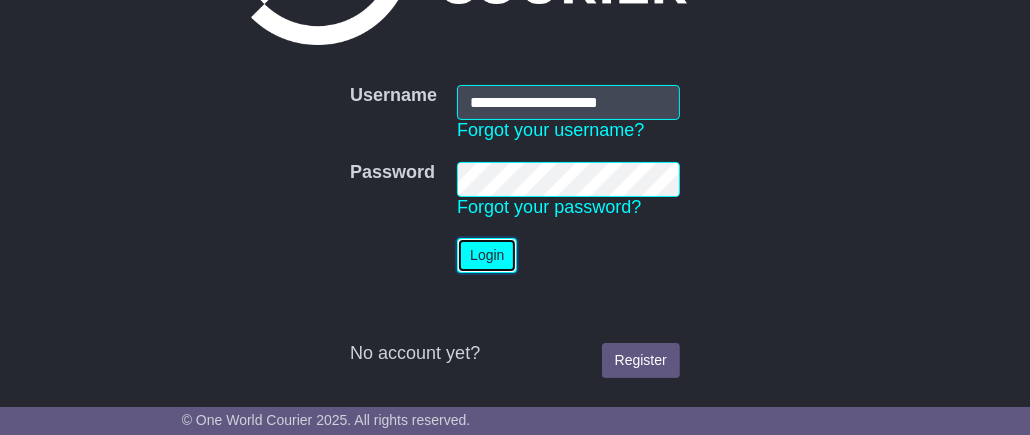 click on "Login" at bounding box center [487, 255] 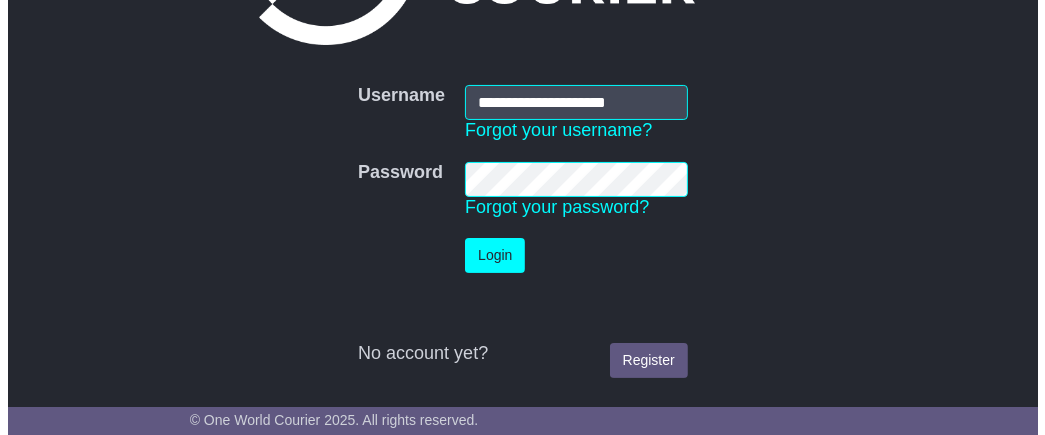 scroll, scrollTop: 0, scrollLeft: 0, axis: both 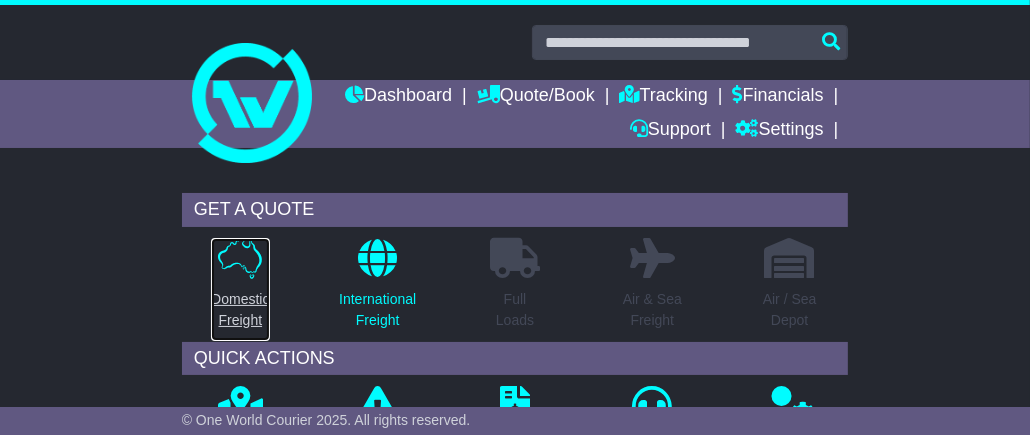click on "Domestic Freight" at bounding box center [240, 310] 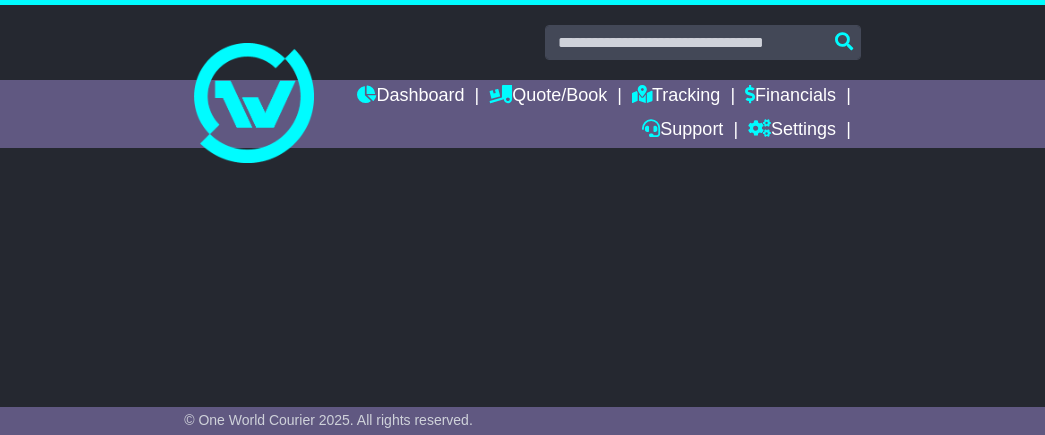scroll, scrollTop: 0, scrollLeft: 0, axis: both 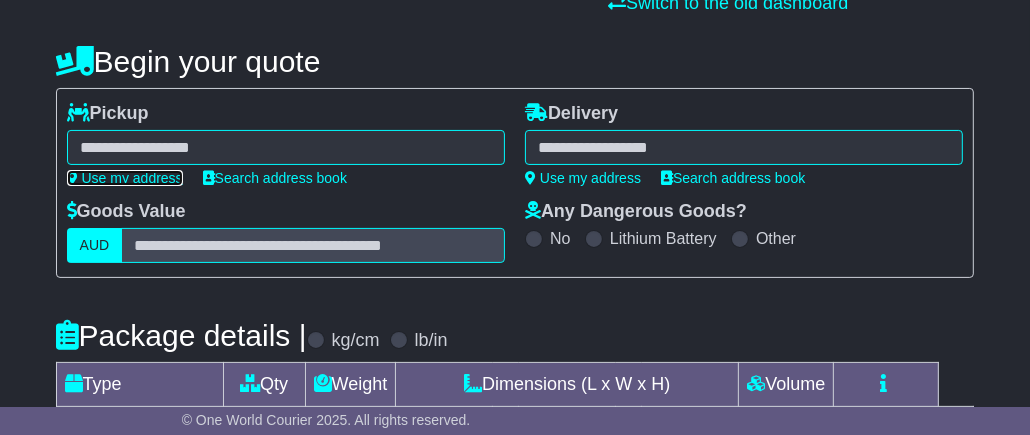 click on "Use my address" at bounding box center [125, 178] 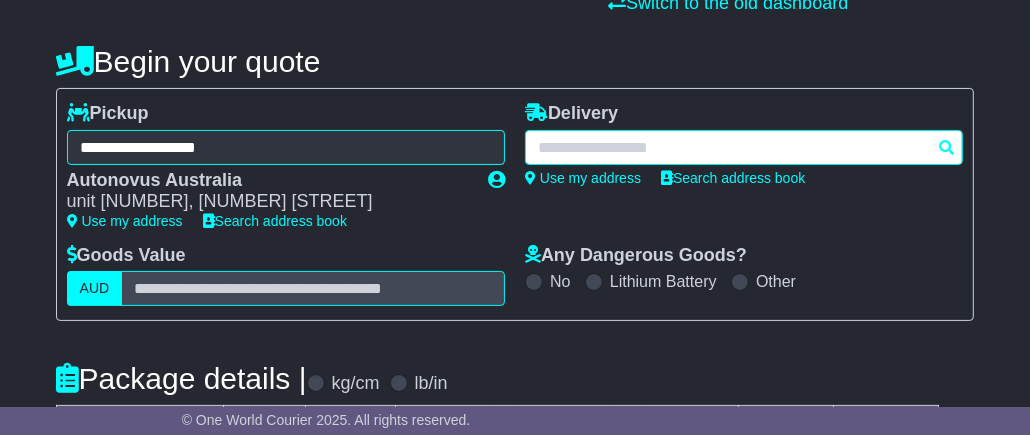 click at bounding box center (744, 147) 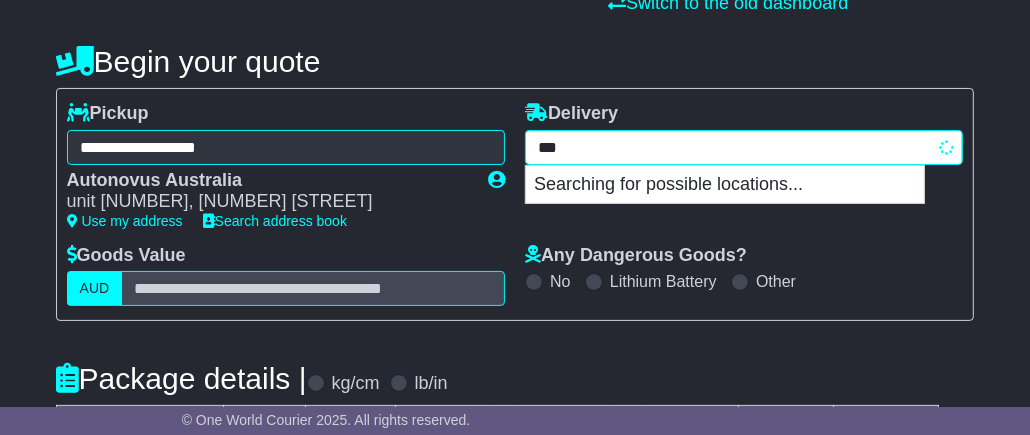 type on "****" 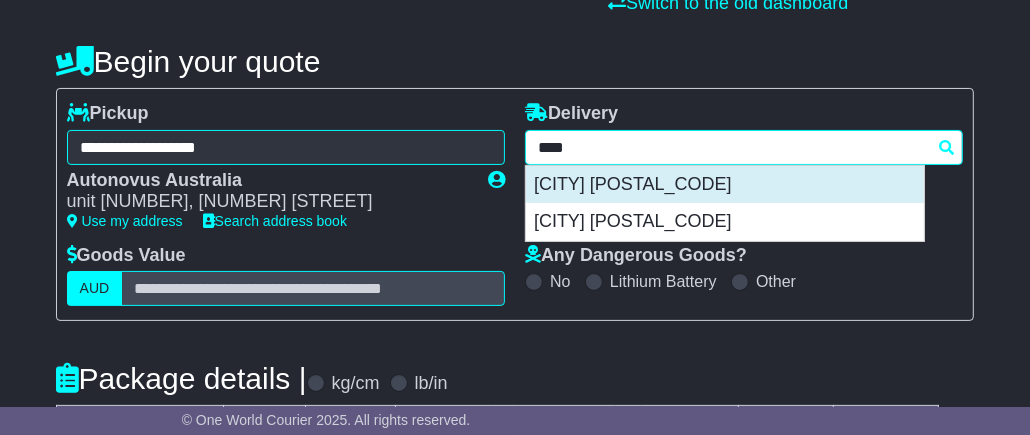 click on "PADSTOW 2211" at bounding box center (725, 185) 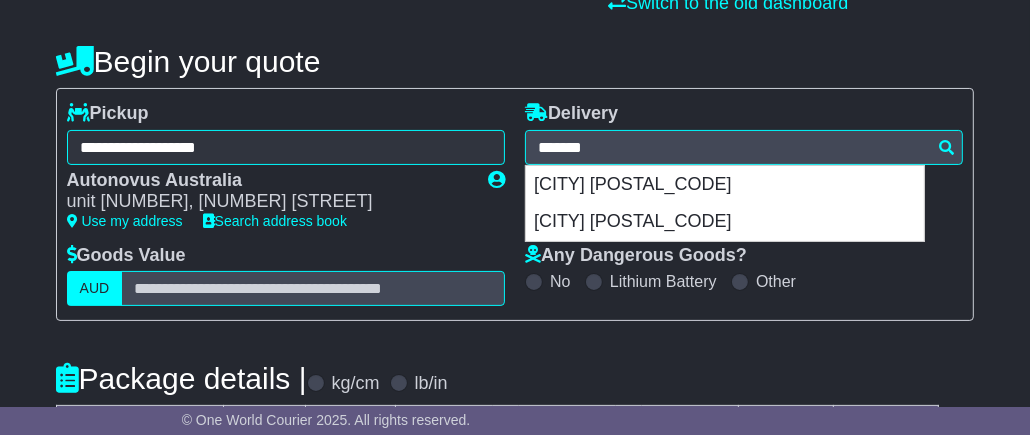 type on "**********" 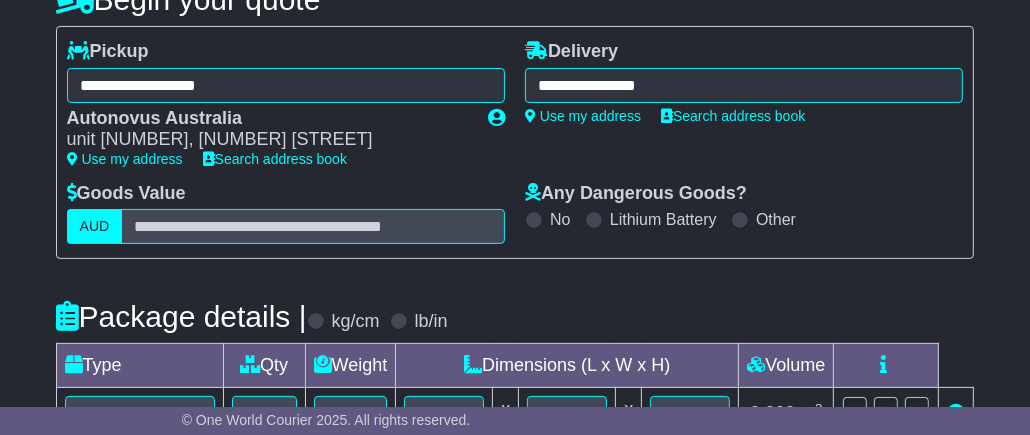 scroll, scrollTop: 299, scrollLeft: 0, axis: vertical 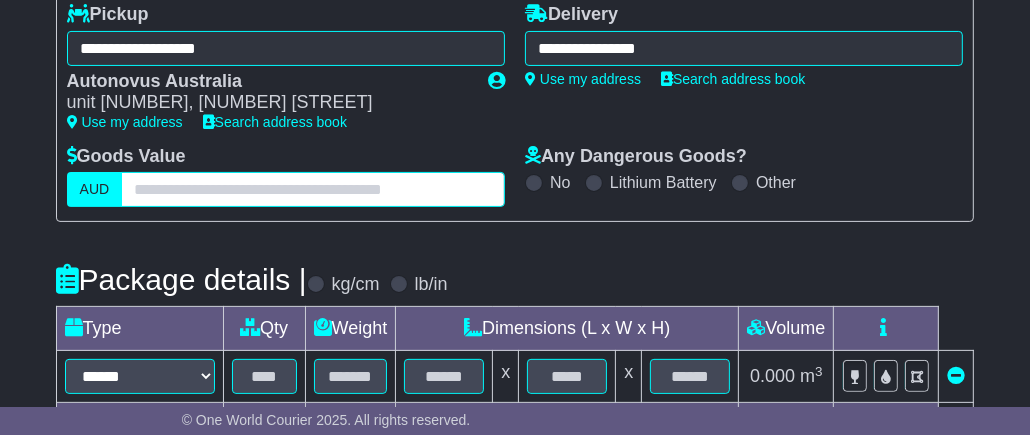 click at bounding box center [313, 189] 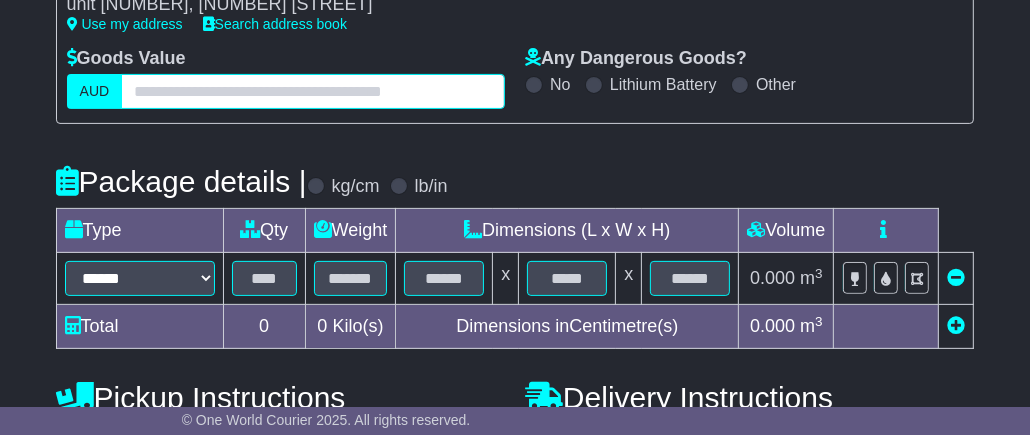 scroll, scrollTop: 500, scrollLeft: 0, axis: vertical 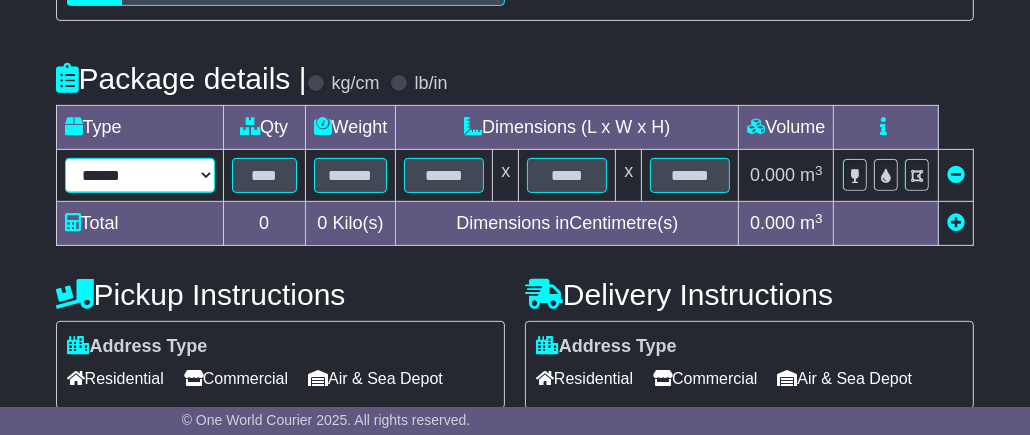 click on "****** ****** *** ******** ***** **** **** ****** *** *******" at bounding box center (140, 175) 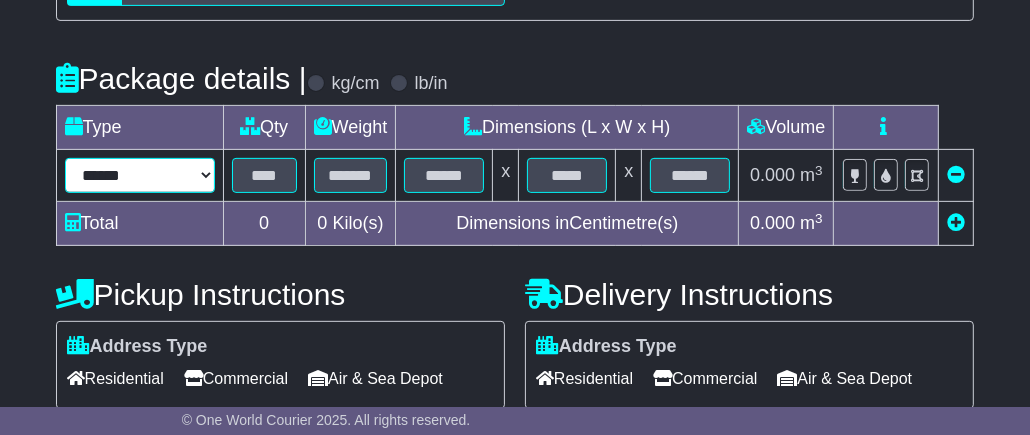 select on "*****" 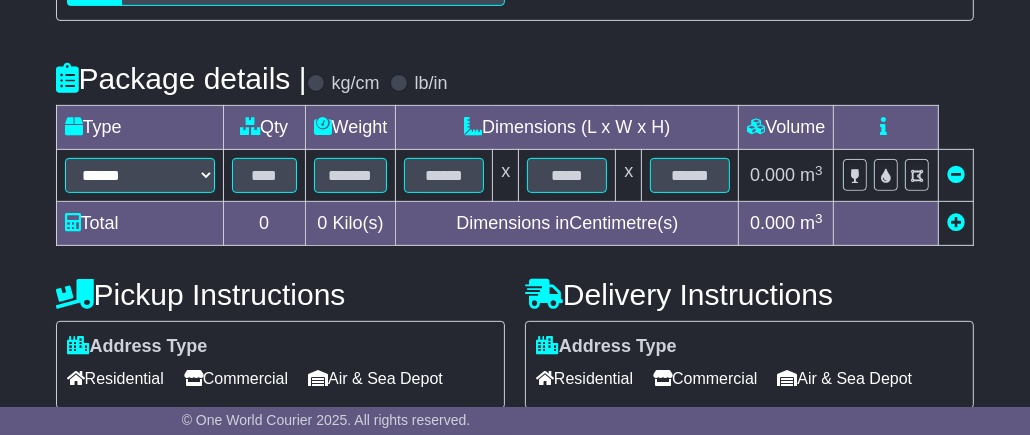 click at bounding box center [956, 222] 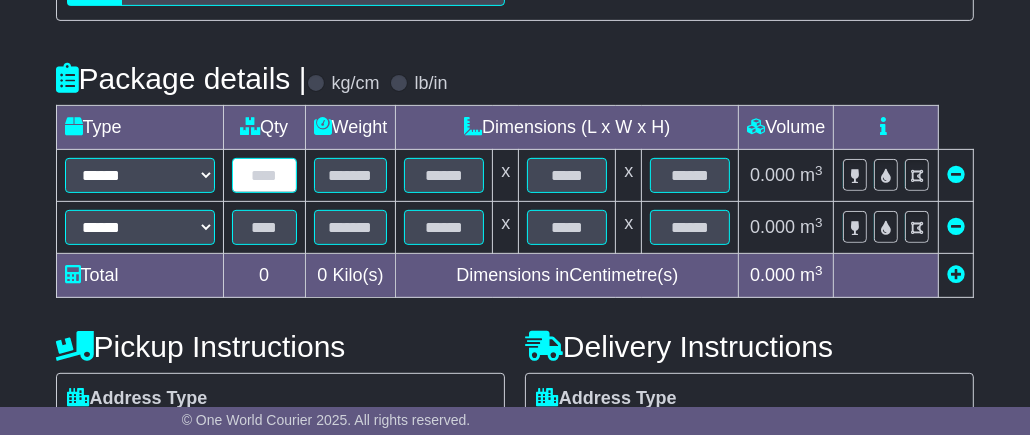 click at bounding box center [264, 175] 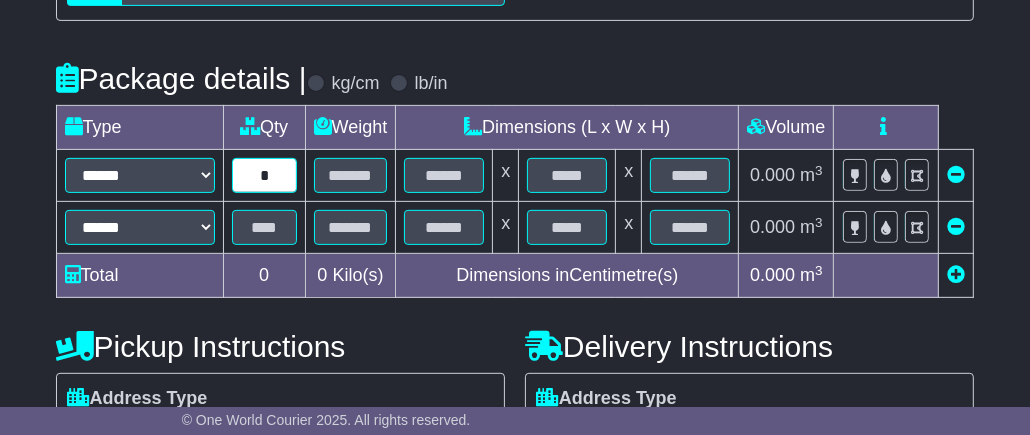 type on "*" 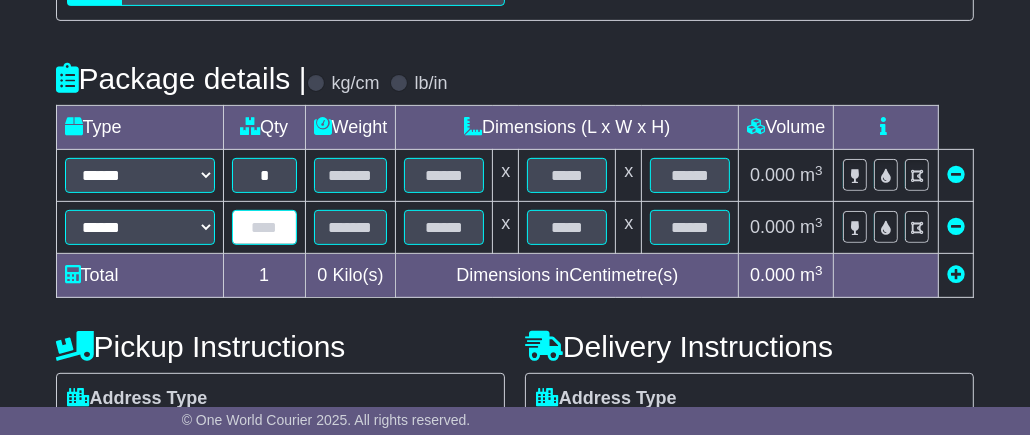 click at bounding box center (264, 227) 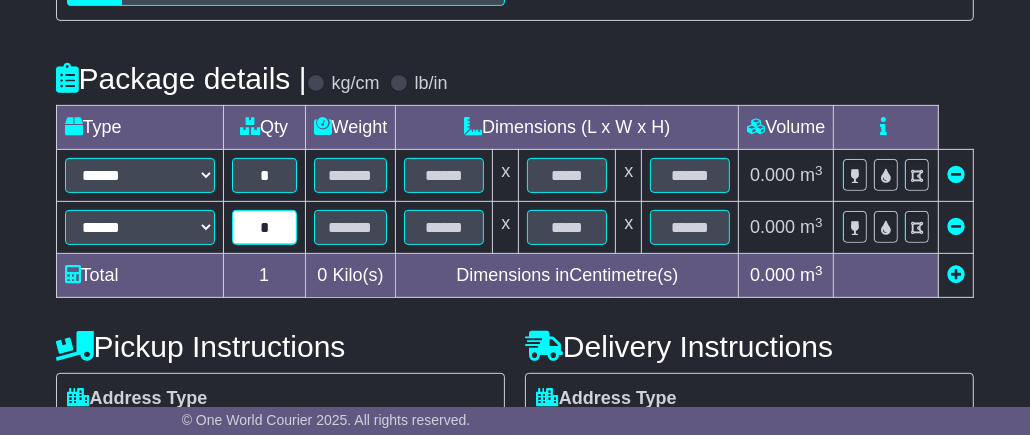 type on "*" 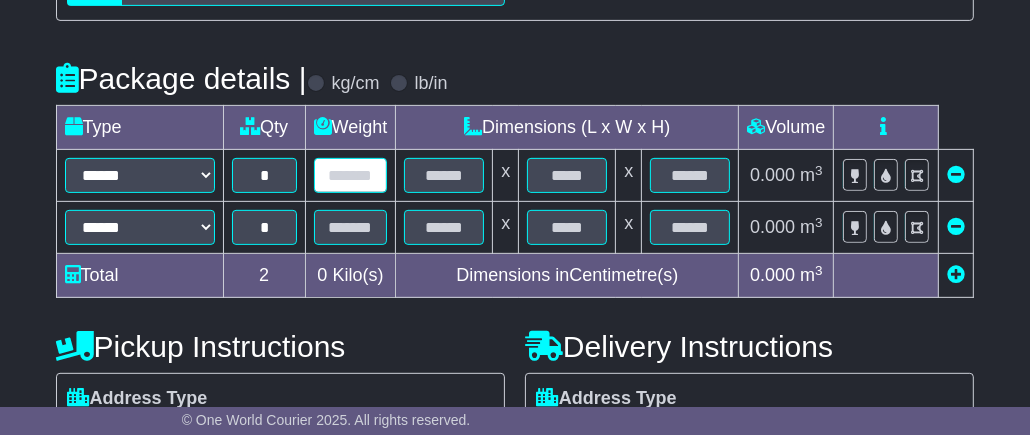 click at bounding box center [351, 175] 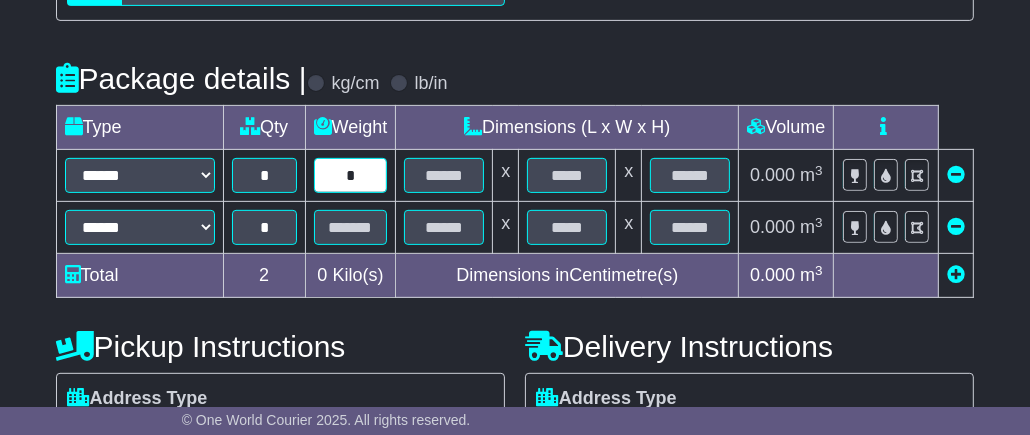 type on "*" 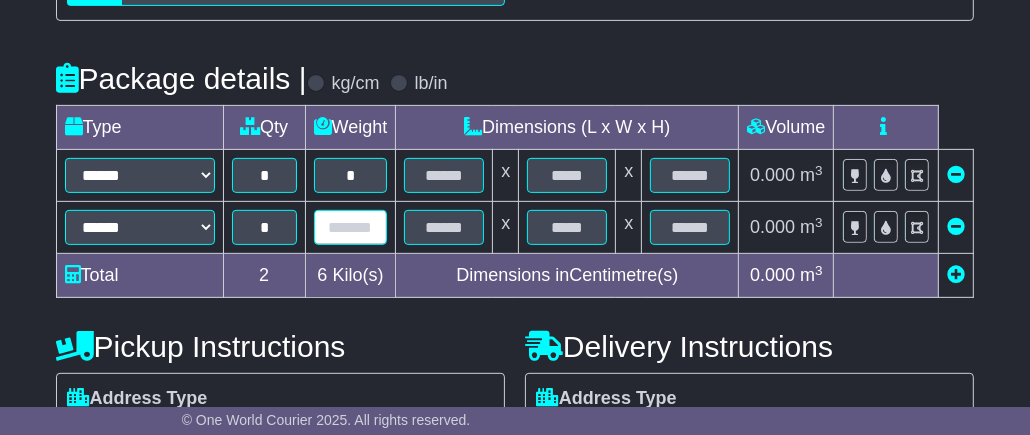 drag, startPoint x: 348, startPoint y: 226, endPoint x: 342, endPoint y: 214, distance: 13.416408 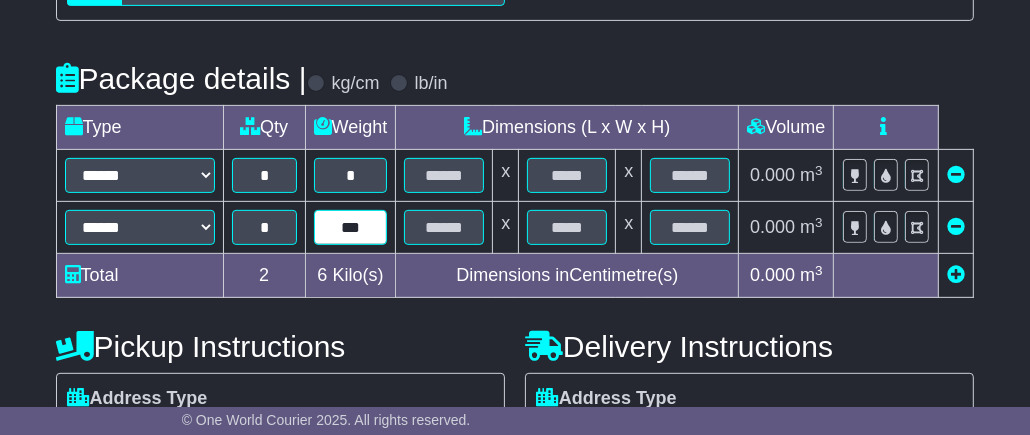 type on "***" 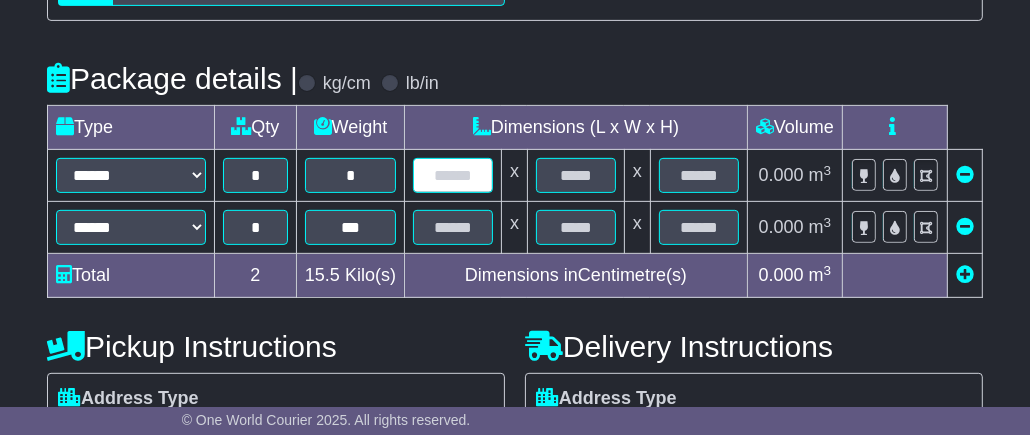 click at bounding box center [453, 175] 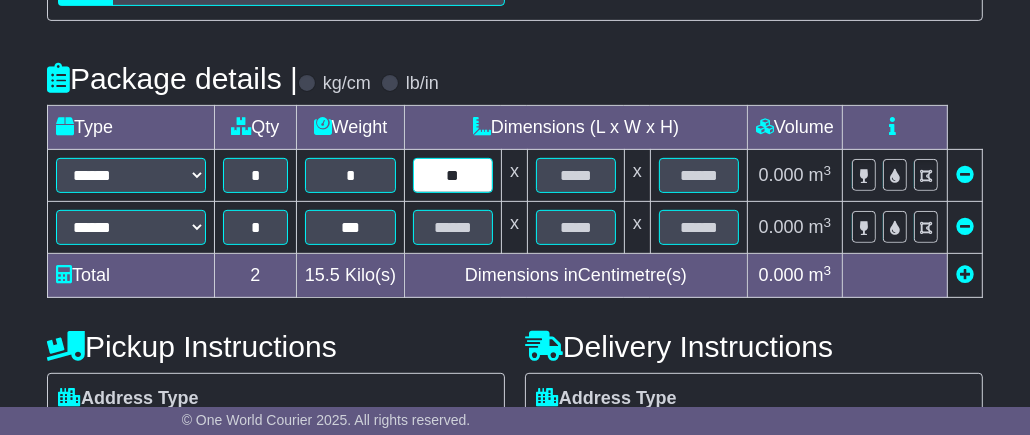 type on "**" 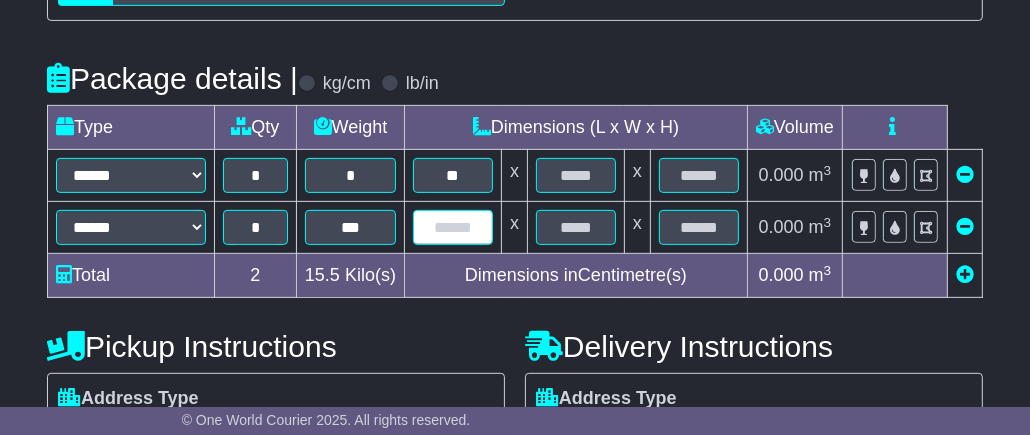 click at bounding box center (453, 227) 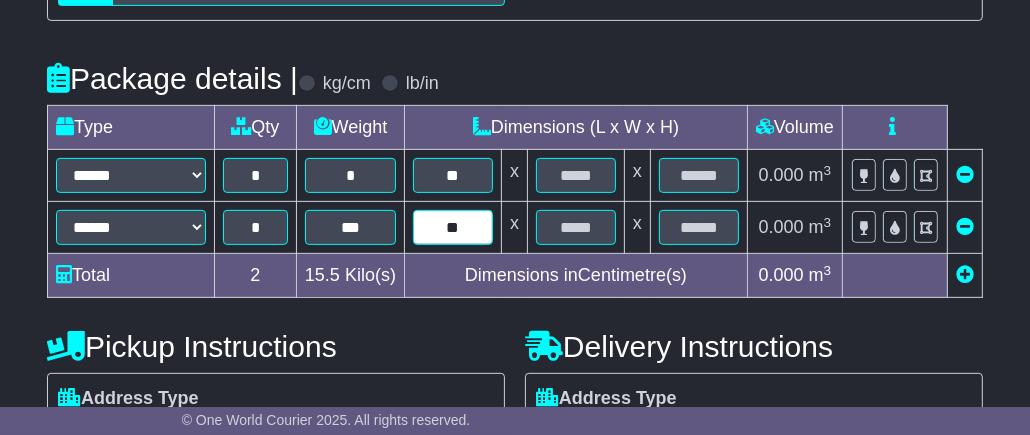 type on "**" 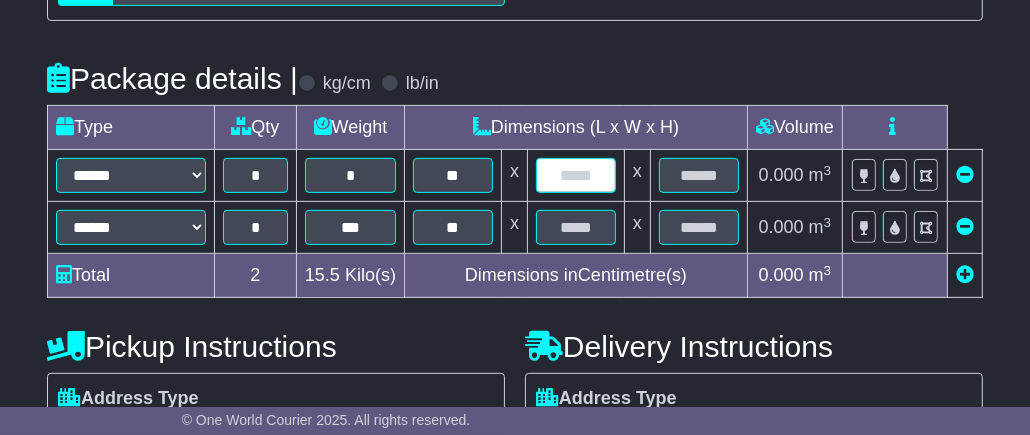 click at bounding box center [576, 175] 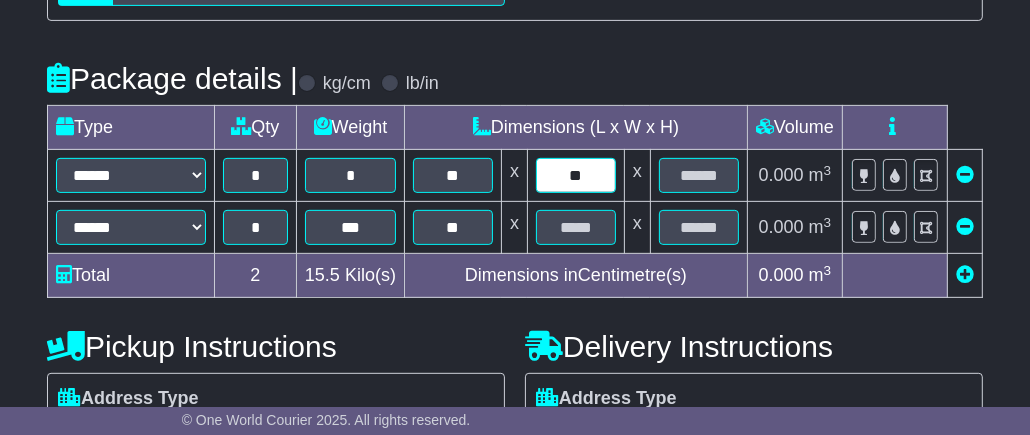 type on "**" 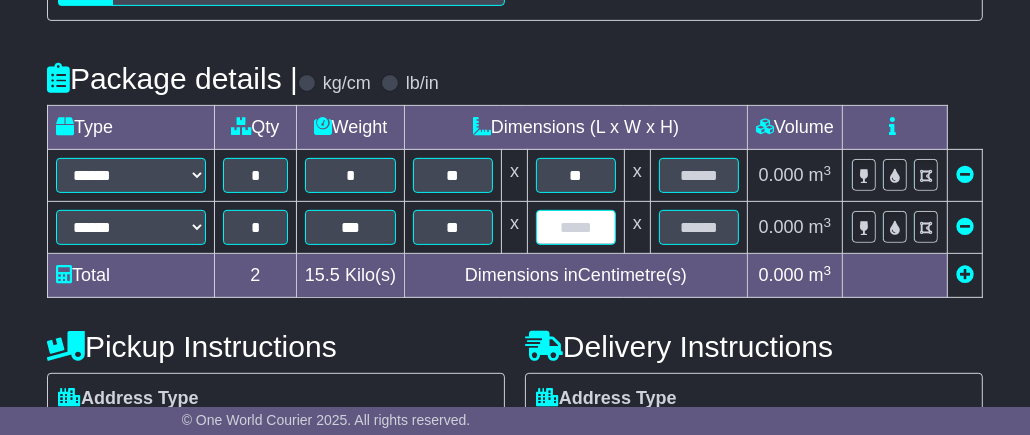 click at bounding box center [576, 227] 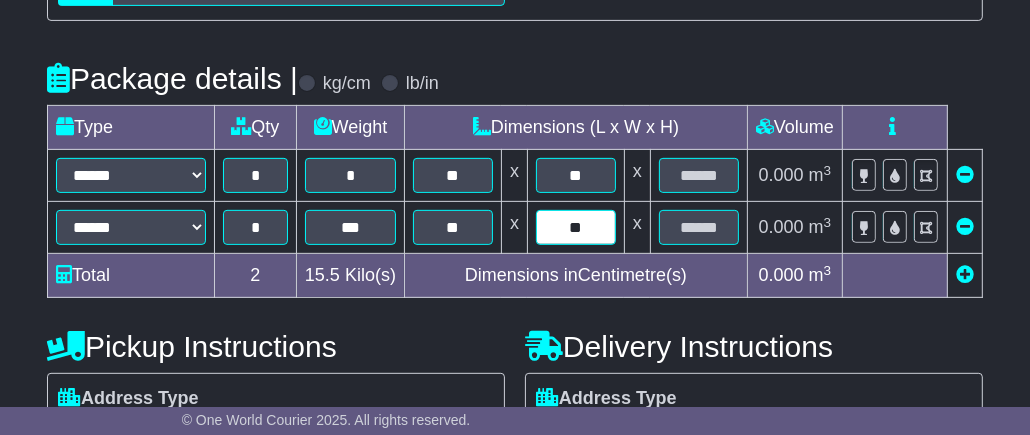 type on "**" 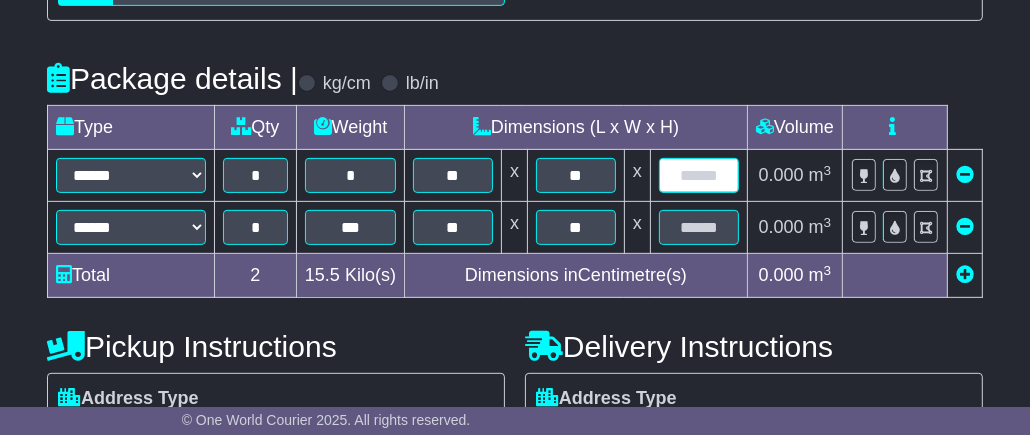 click at bounding box center (699, 175) 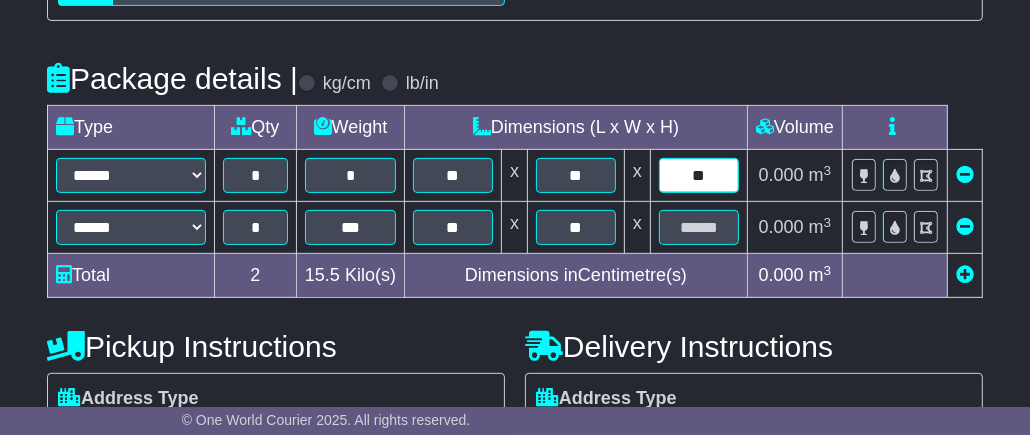 type on "**" 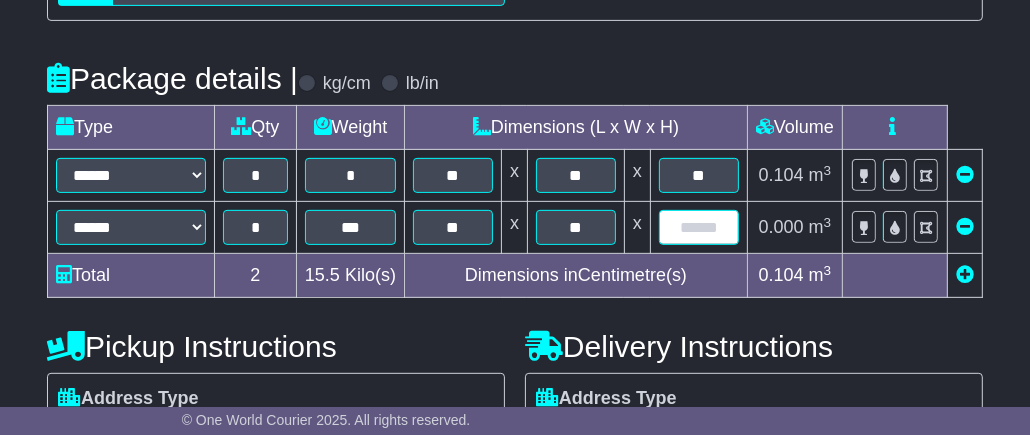 click at bounding box center [699, 227] 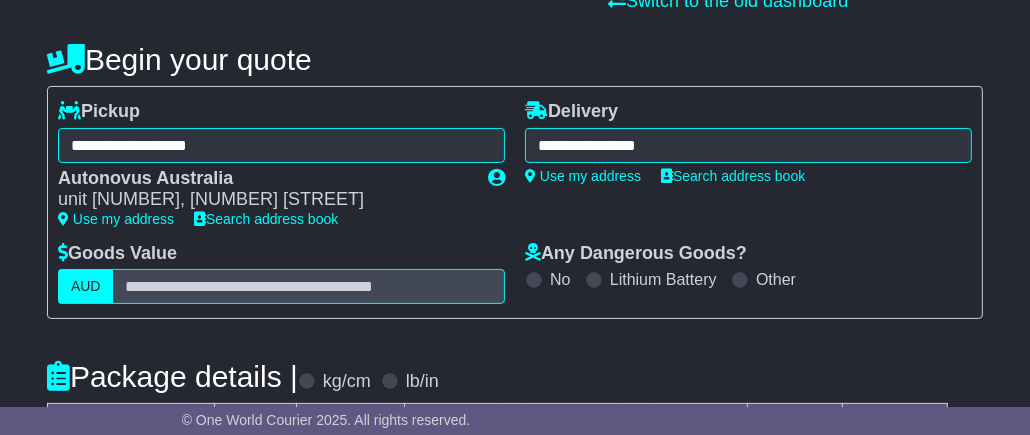 scroll, scrollTop: 200, scrollLeft: 0, axis: vertical 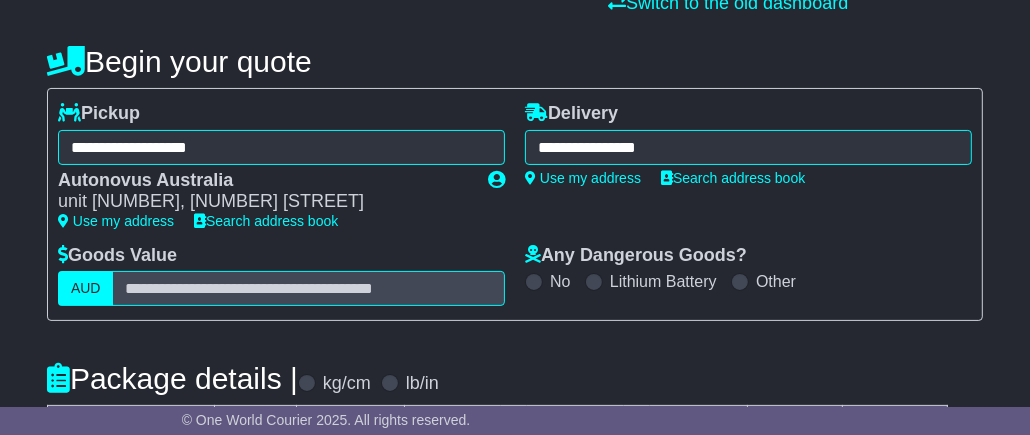 type on "**" 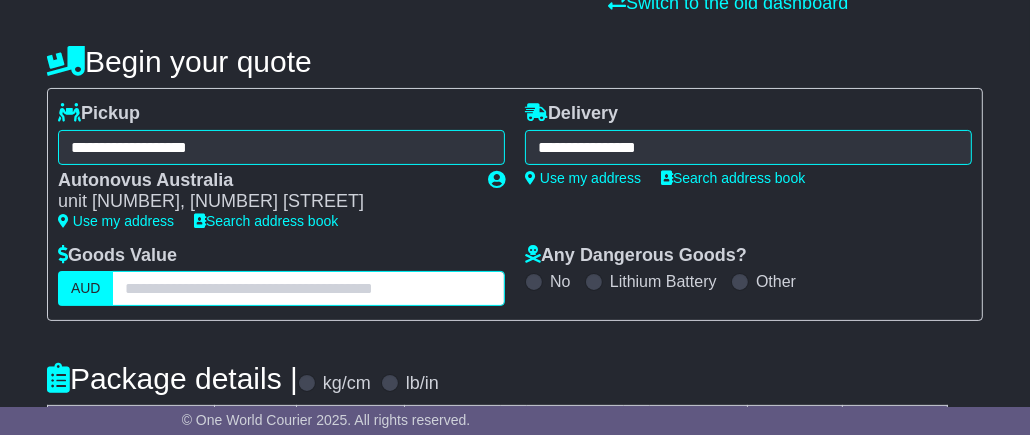 click at bounding box center [308, 288] 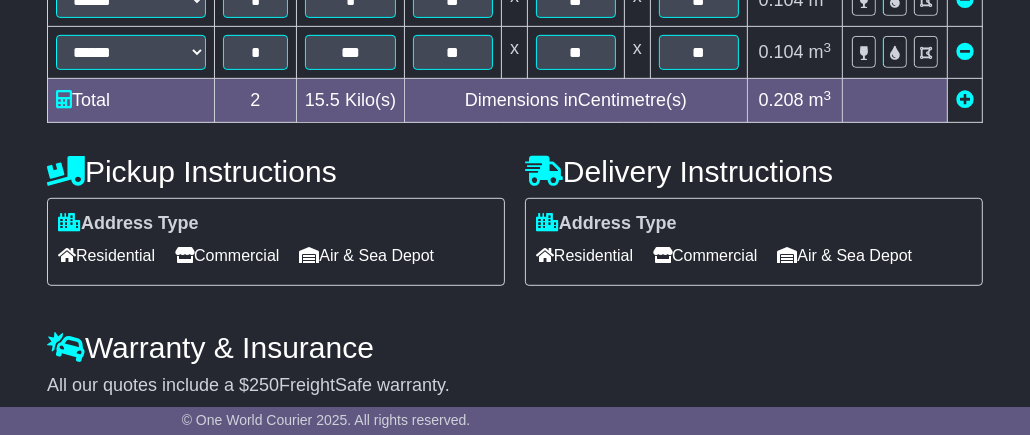 scroll, scrollTop: 699, scrollLeft: 0, axis: vertical 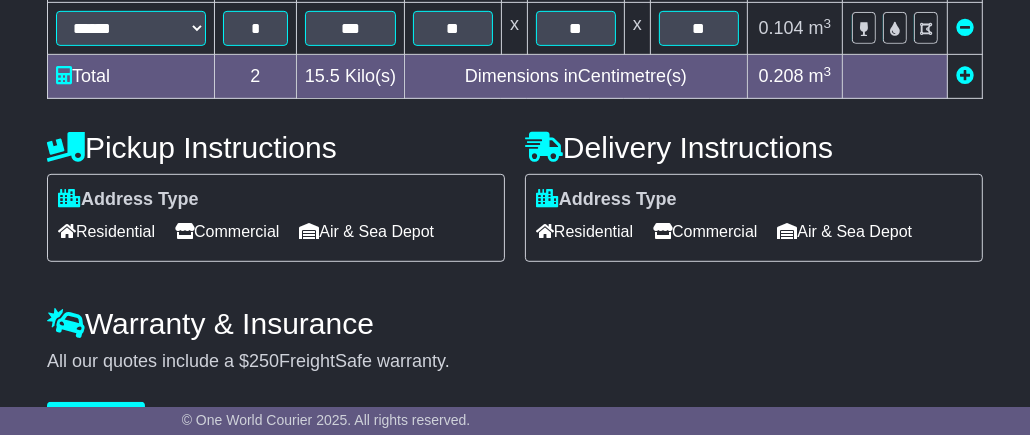 type on "******" 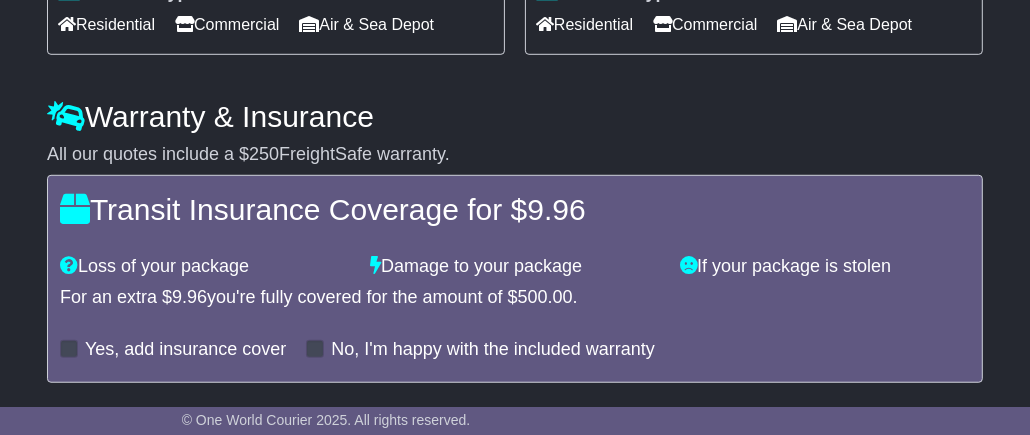 scroll, scrollTop: 946, scrollLeft: 0, axis: vertical 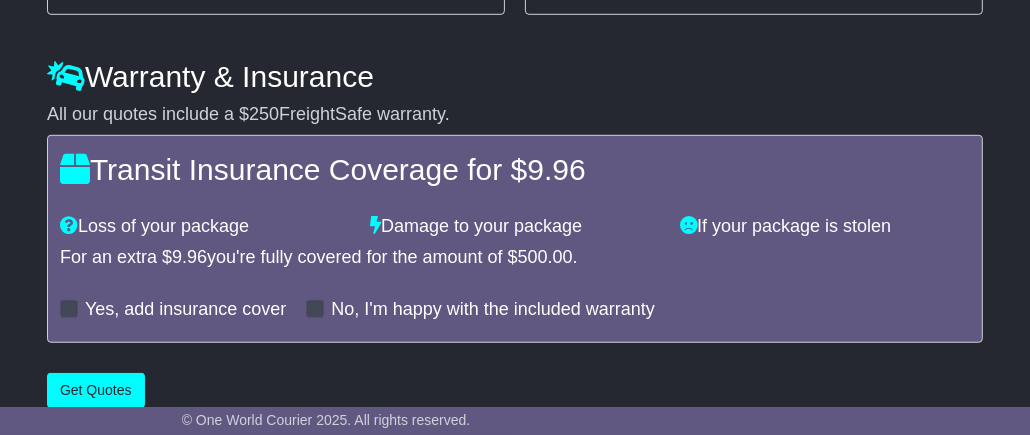 click at bounding box center [69, 309] 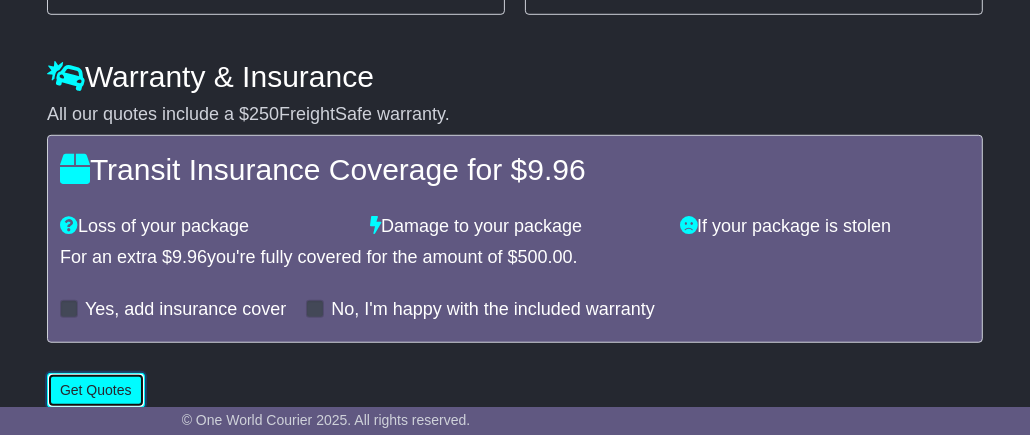 click on "Get Quotes" at bounding box center [96, 390] 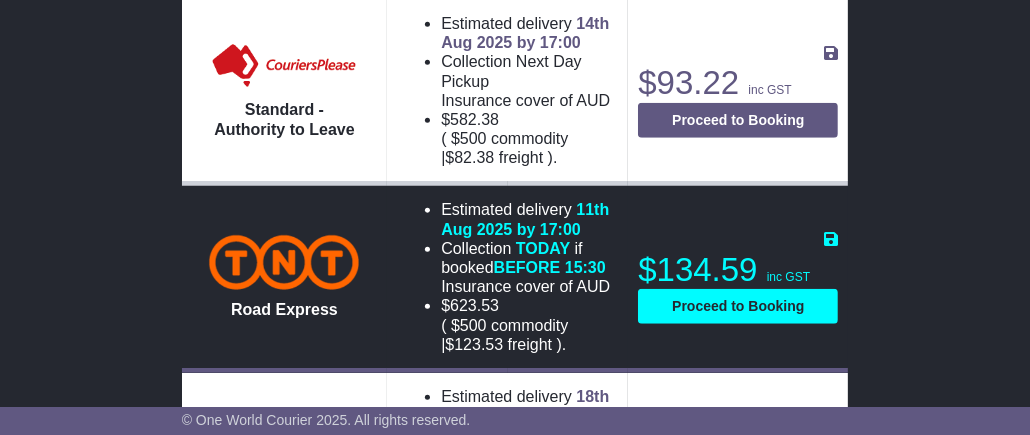 scroll, scrollTop: 1199, scrollLeft: 0, axis: vertical 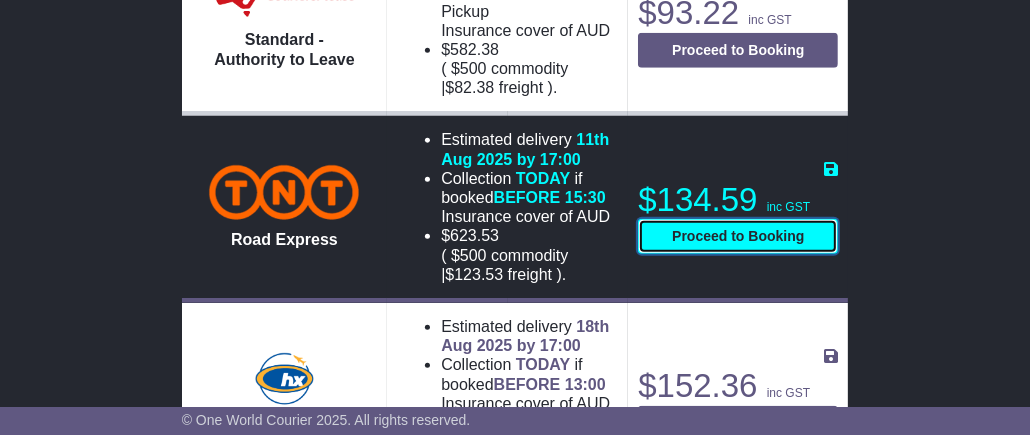 click on "Proceed to Booking" at bounding box center [738, 236] 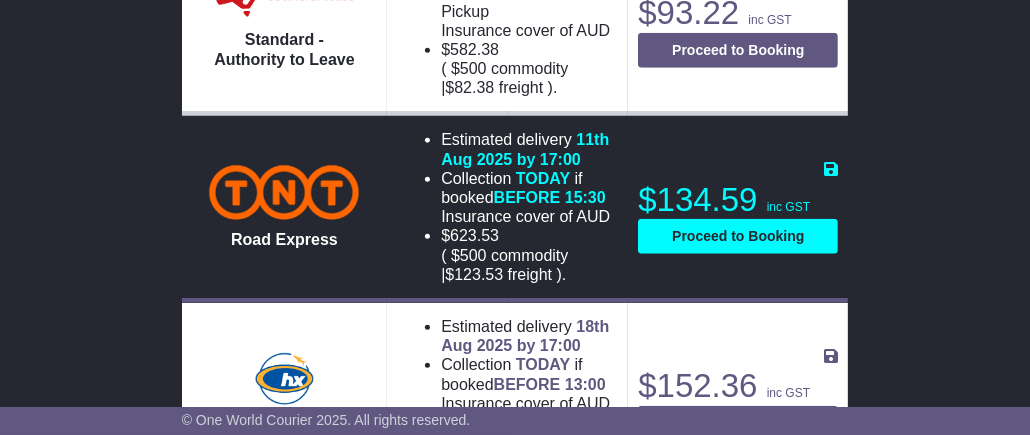 select on "**********" 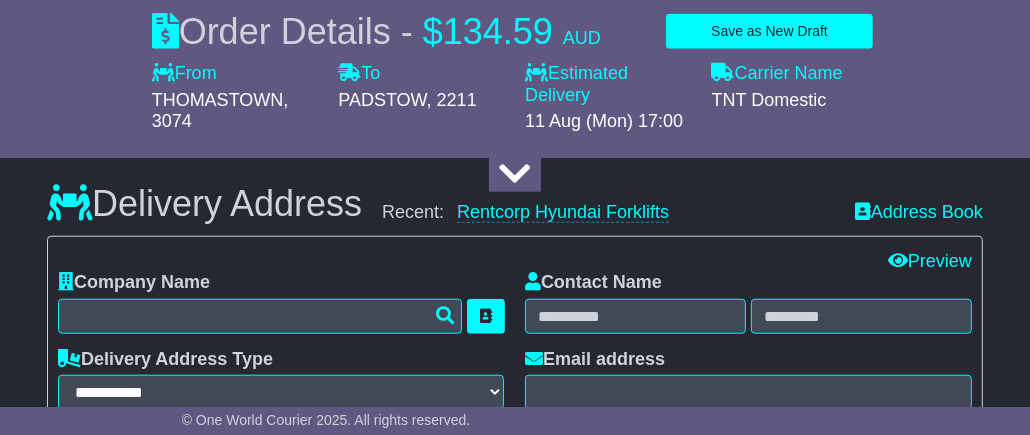 select 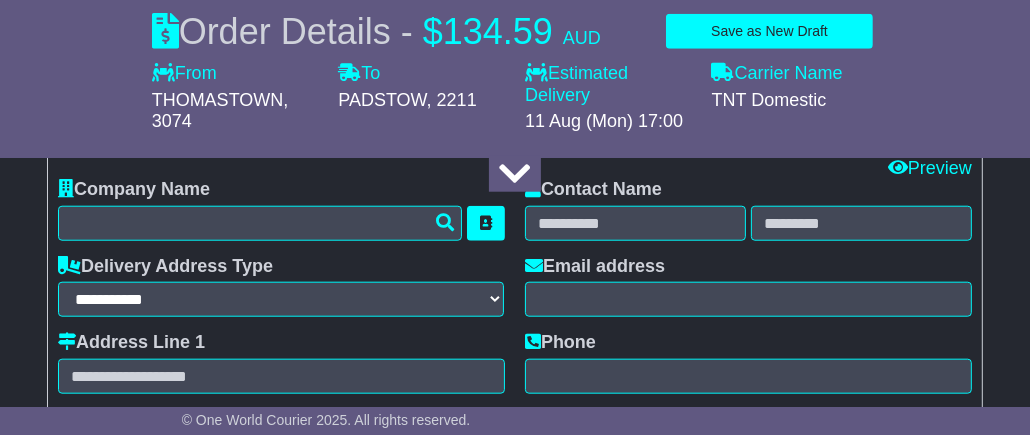 scroll, scrollTop: 1199, scrollLeft: 0, axis: vertical 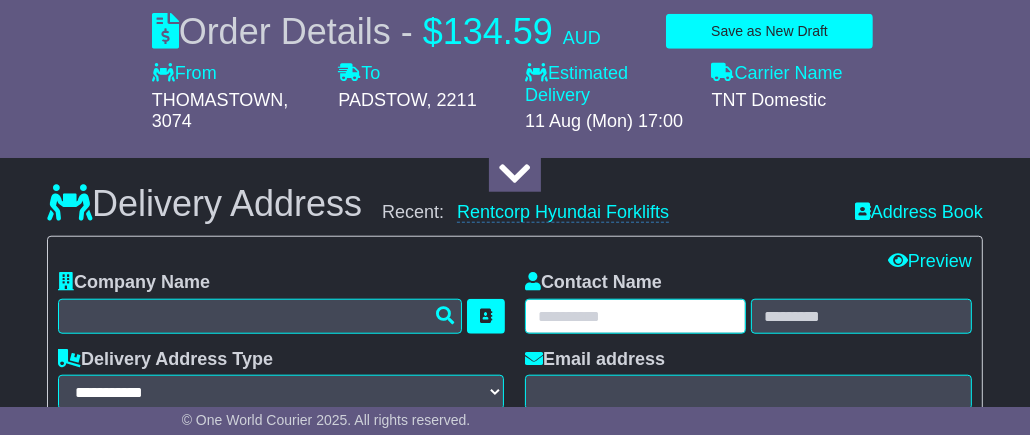 click at bounding box center [635, 316] 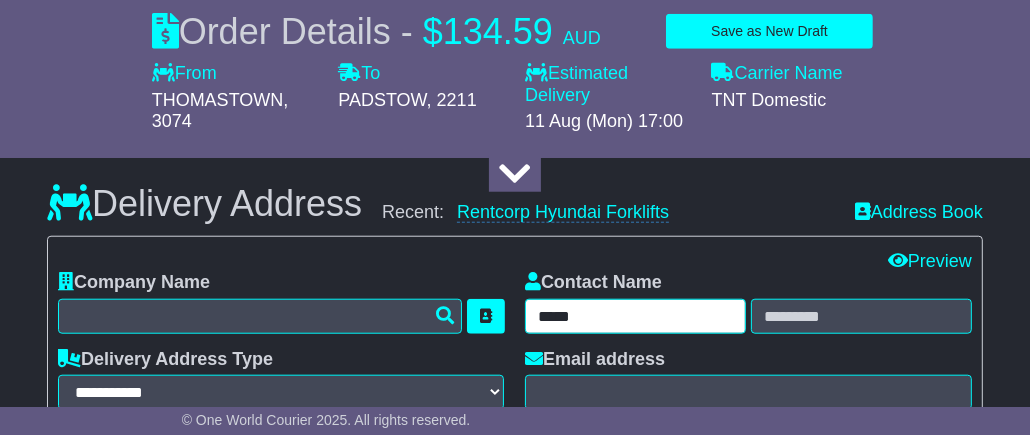 type on "*****" 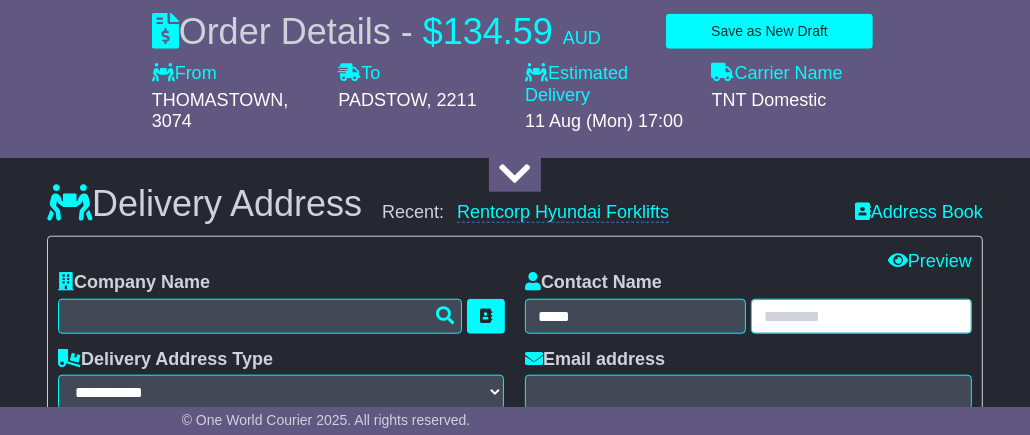 click at bounding box center [861, 316] 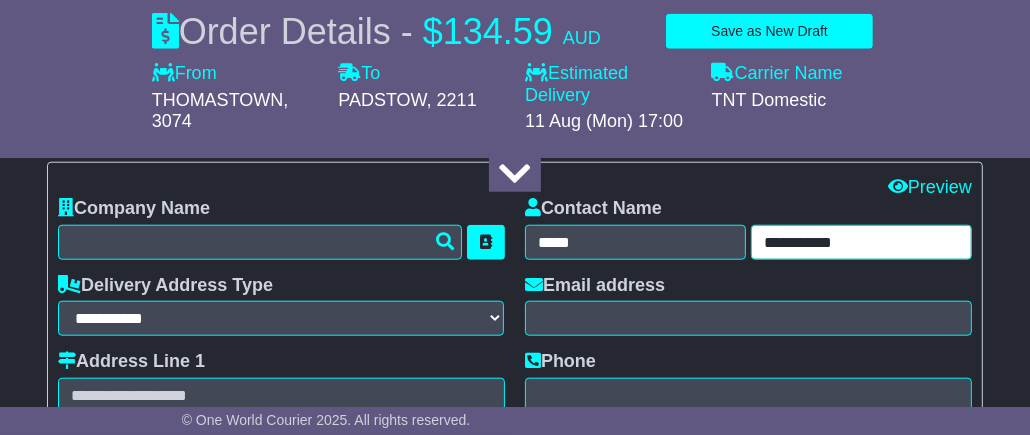 scroll, scrollTop: 1300, scrollLeft: 0, axis: vertical 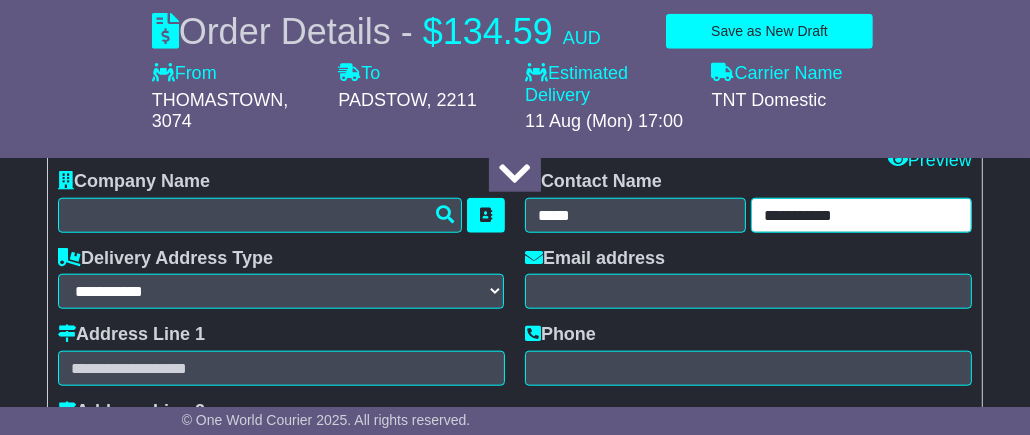 type on "**********" 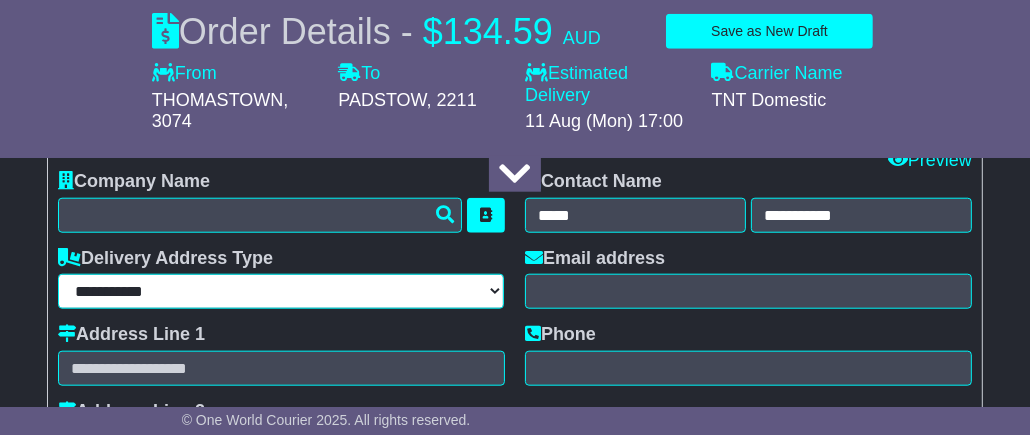 click on "**********" at bounding box center (281, 291) 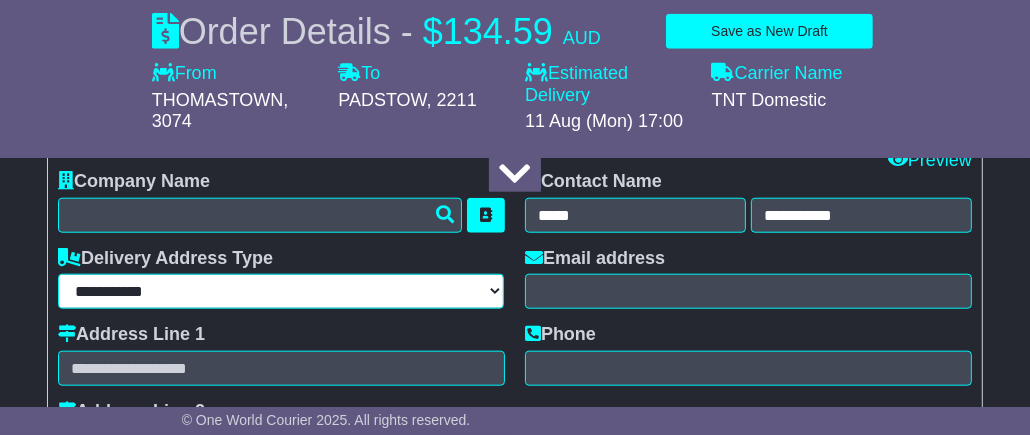 click on "**********" at bounding box center (281, 291) 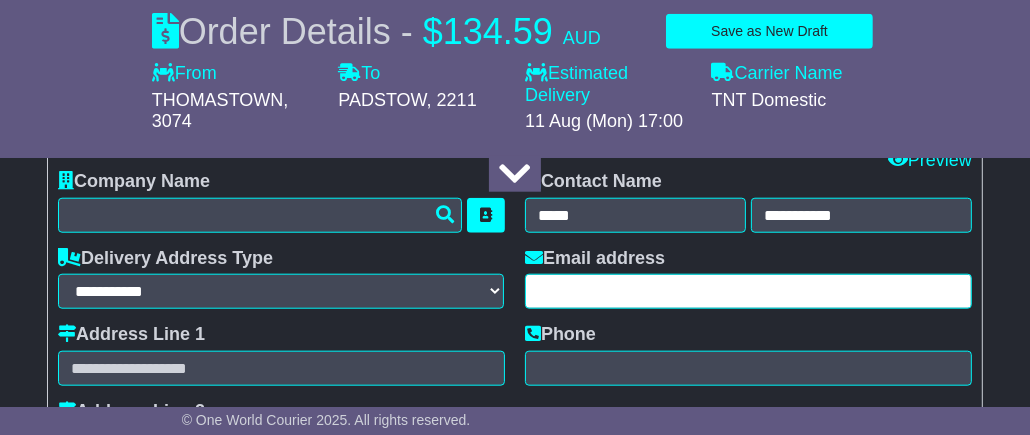 click at bounding box center (748, 291) 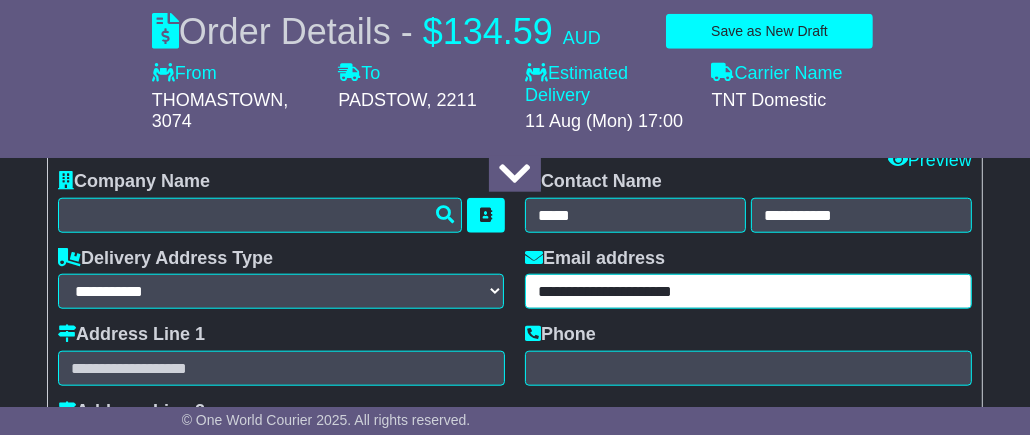 scroll, scrollTop: 1400, scrollLeft: 0, axis: vertical 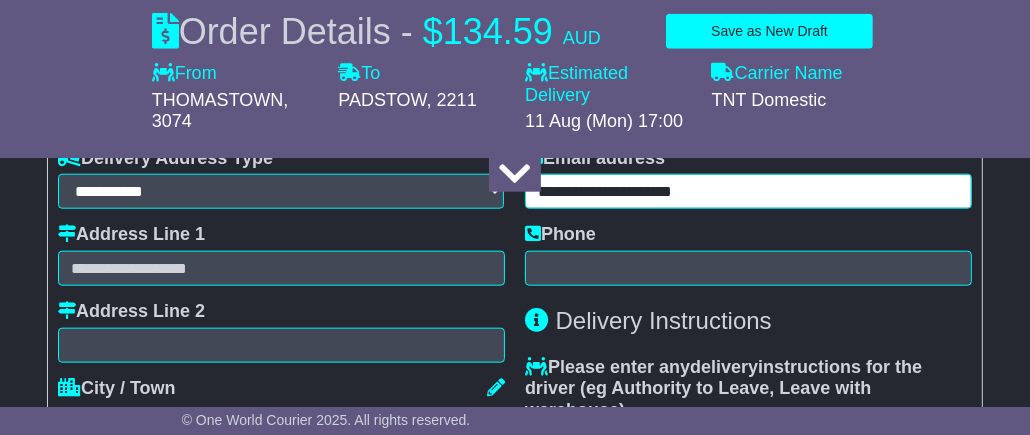 type on "**********" 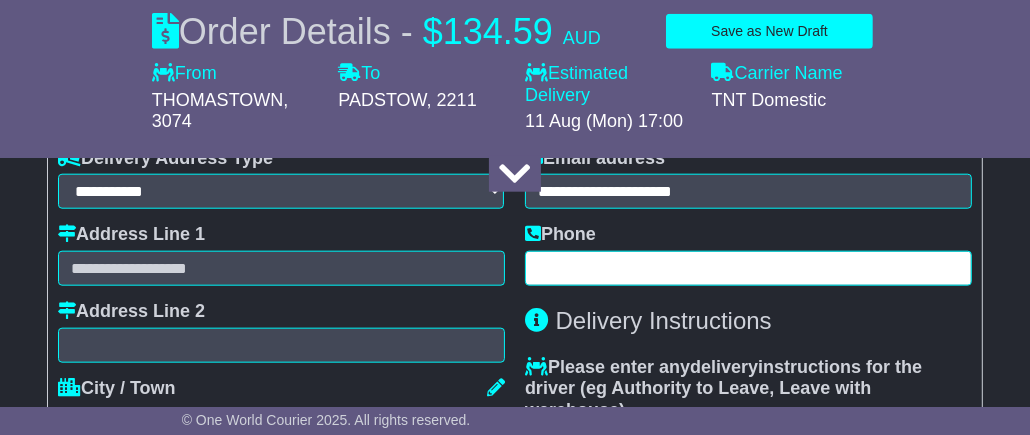 click at bounding box center (748, 268) 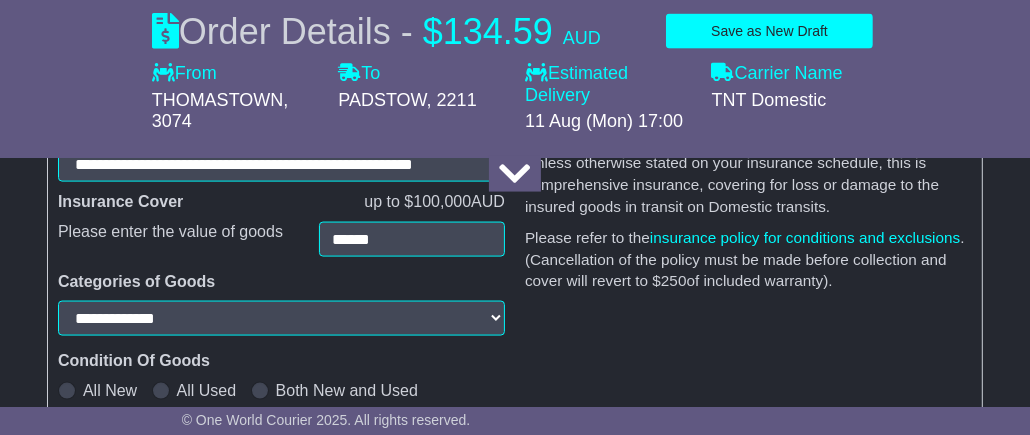 scroll, scrollTop: 1999, scrollLeft: 0, axis: vertical 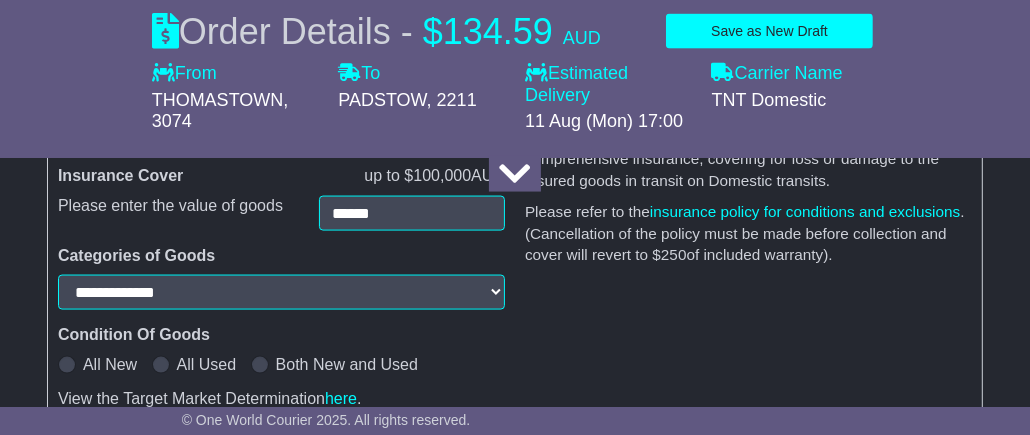 type on "**********" 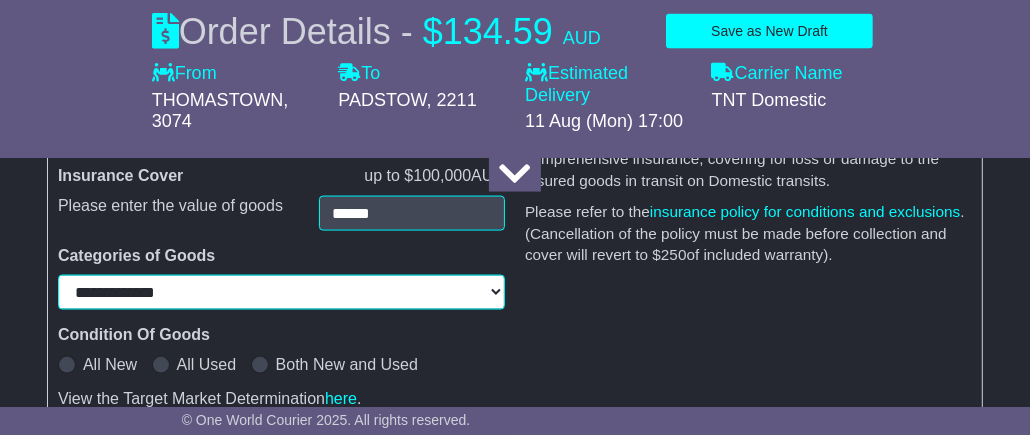 click on "**********" at bounding box center (281, 292) 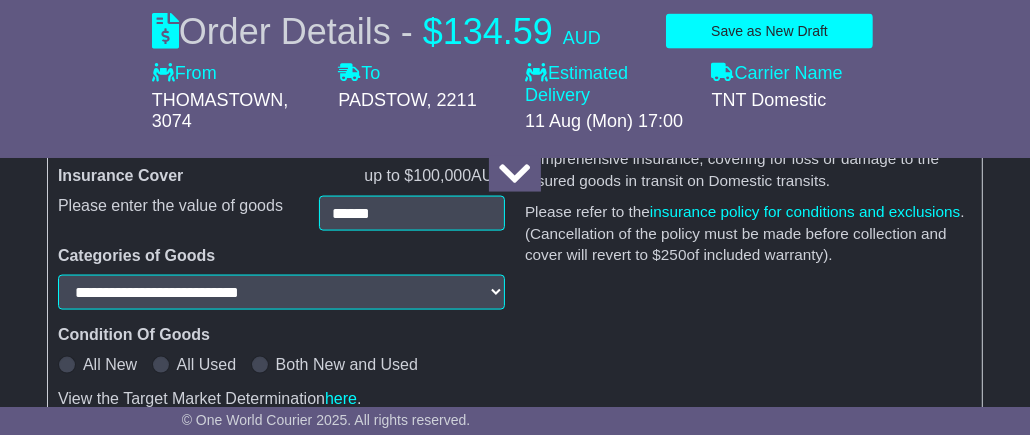 select on "**********" 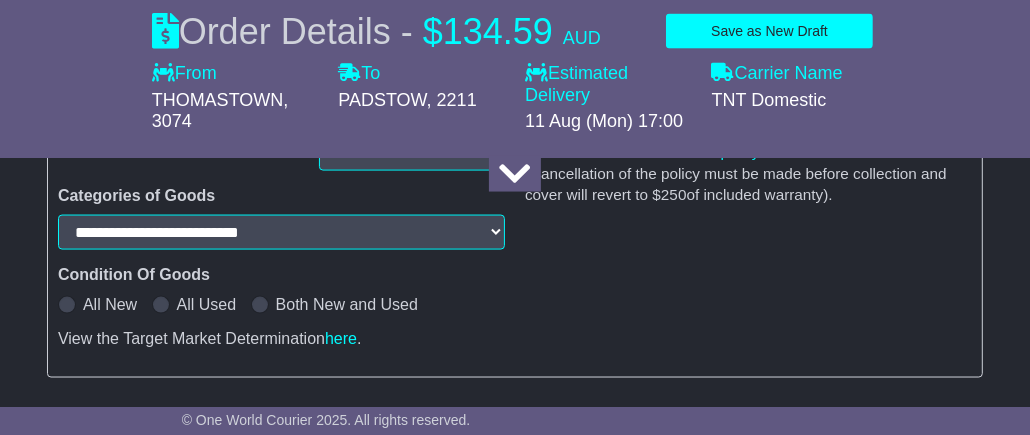 scroll, scrollTop: 2100, scrollLeft: 0, axis: vertical 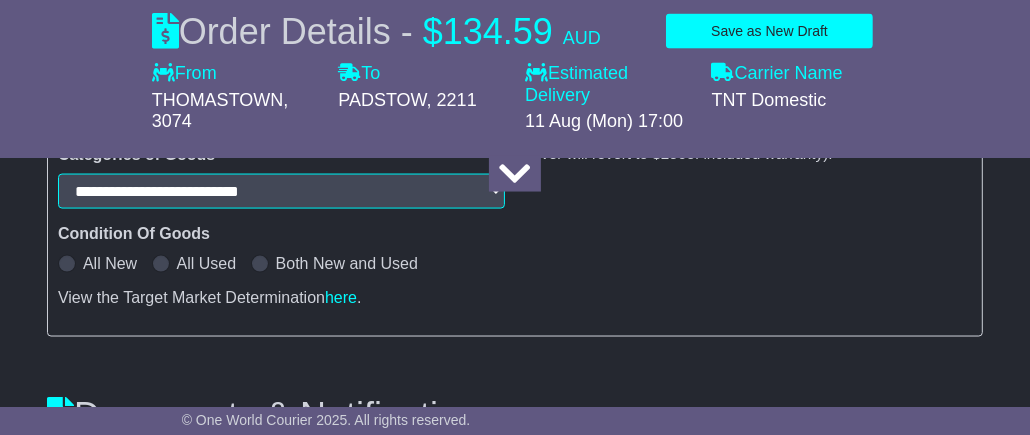 click at bounding box center (67, 264) 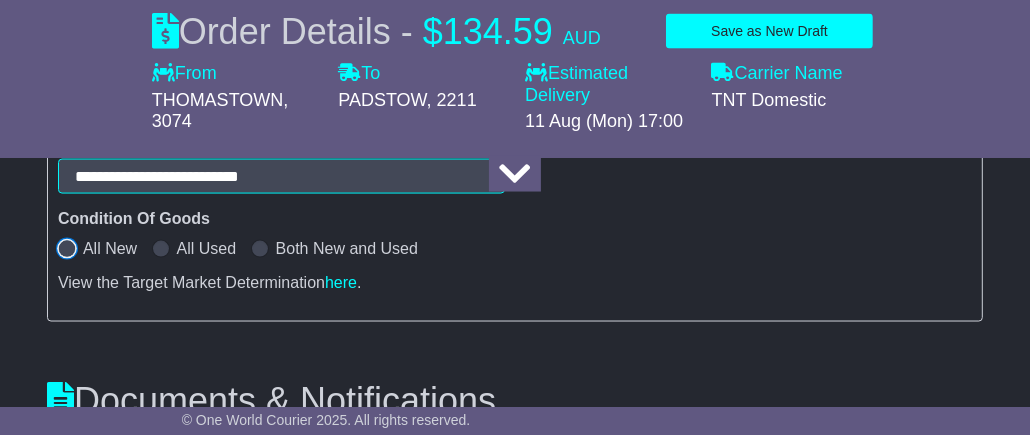 scroll, scrollTop: 2299, scrollLeft: 0, axis: vertical 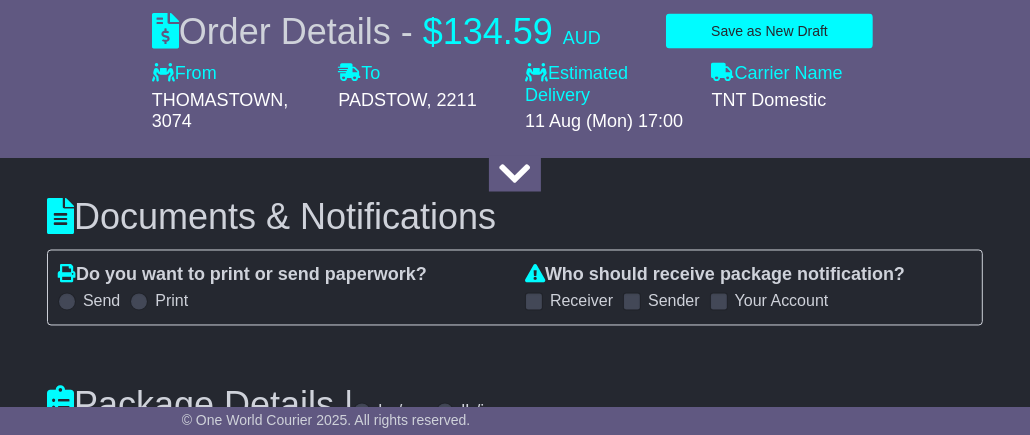 click at bounding box center (534, 302) 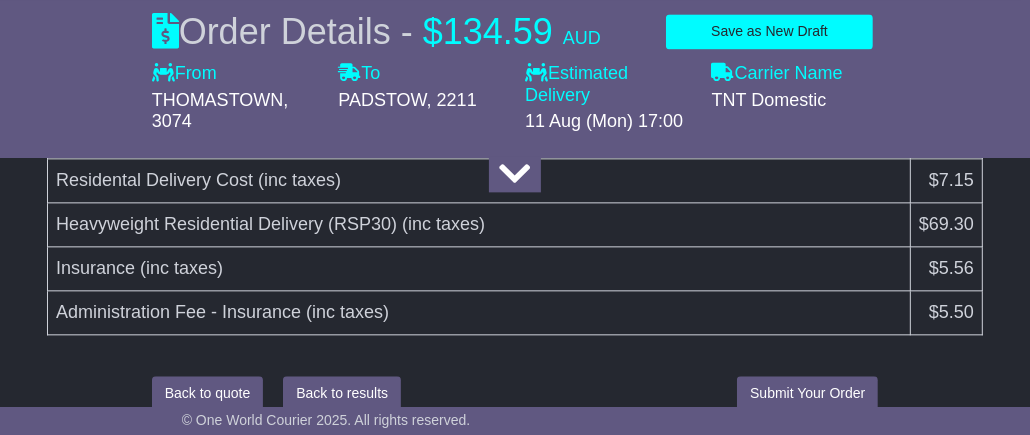 scroll, scrollTop: 3032, scrollLeft: 0, axis: vertical 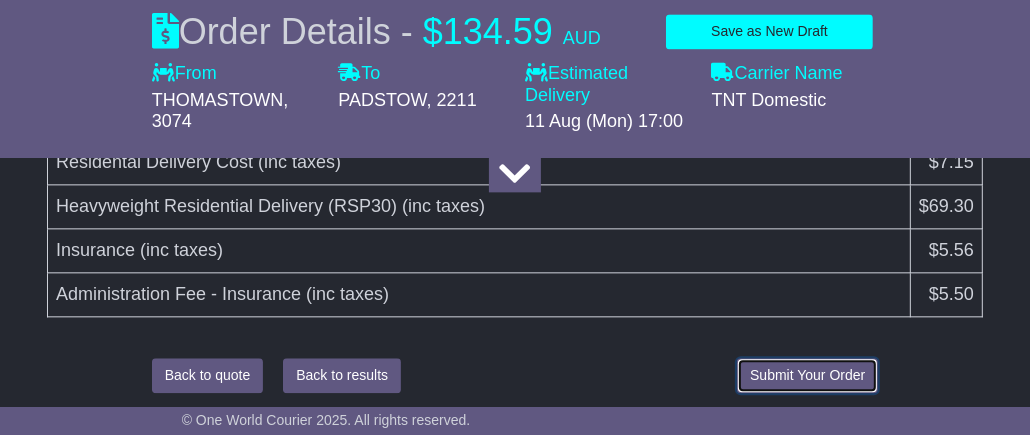click on "Submit Your Order" at bounding box center (807, 375) 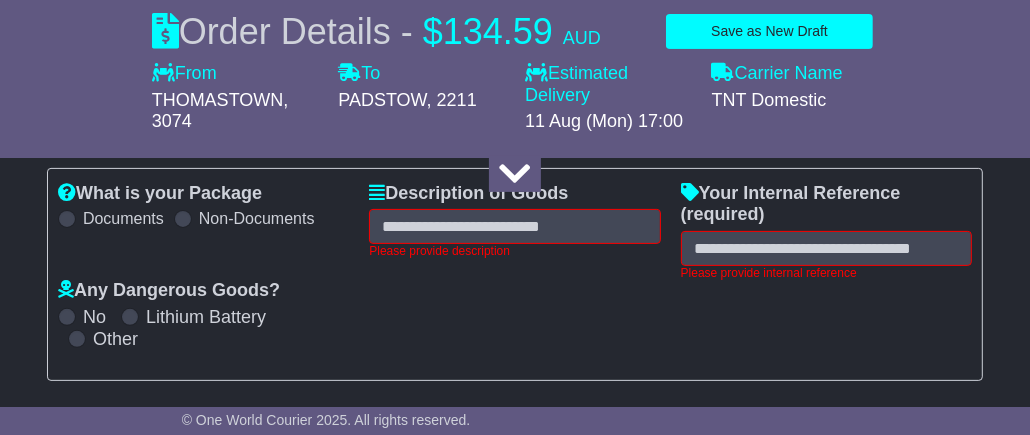 scroll, scrollTop: 325, scrollLeft: 0, axis: vertical 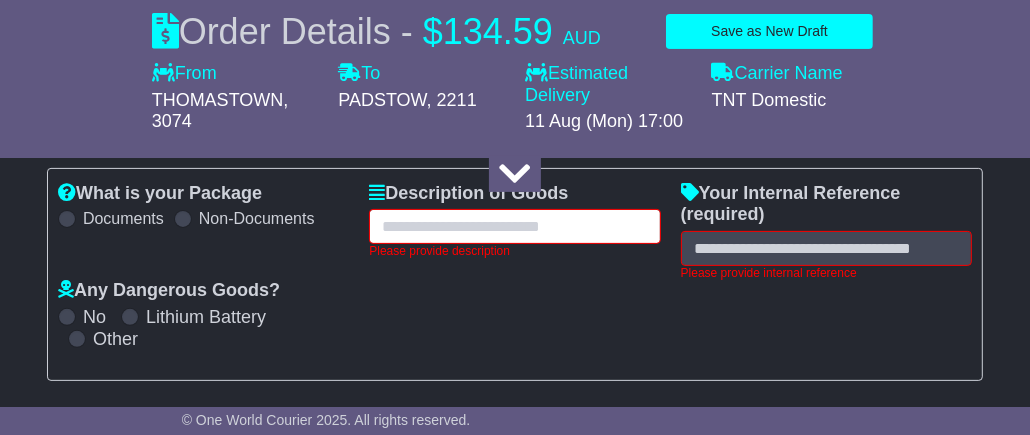click at bounding box center [514, 226] 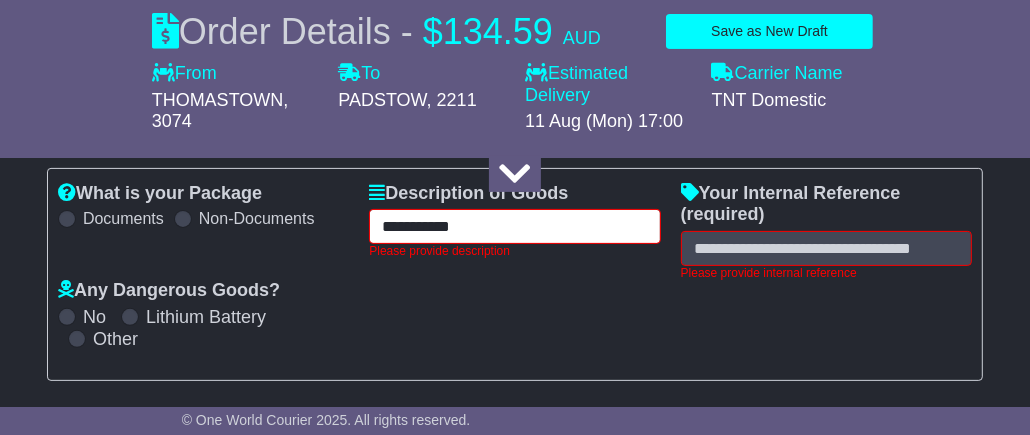 type on "**********" 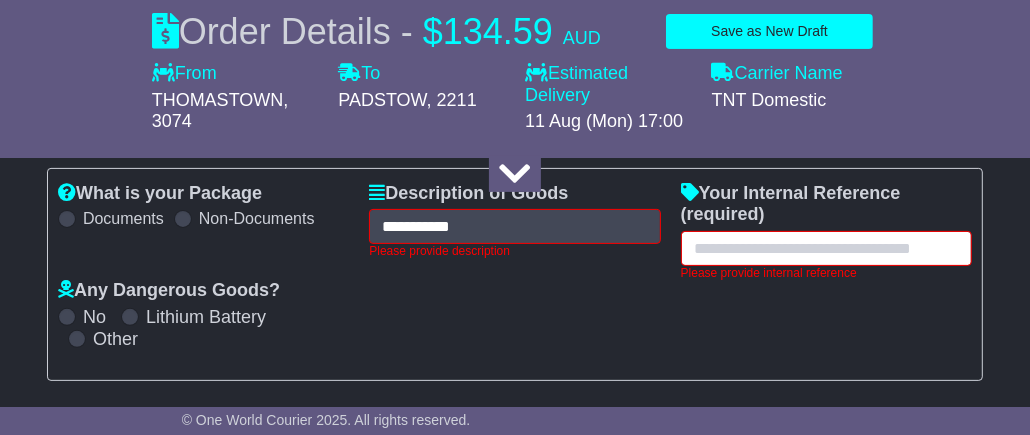 click at bounding box center [826, 248] 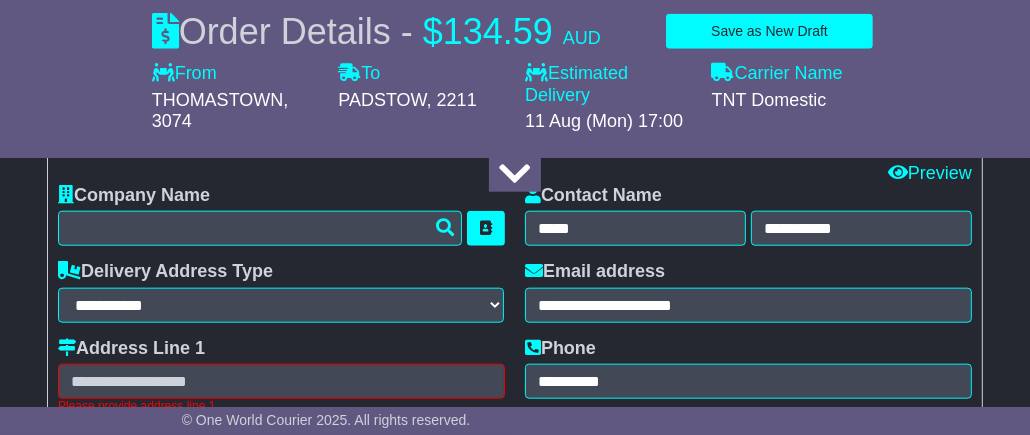 scroll, scrollTop: 1225, scrollLeft: 0, axis: vertical 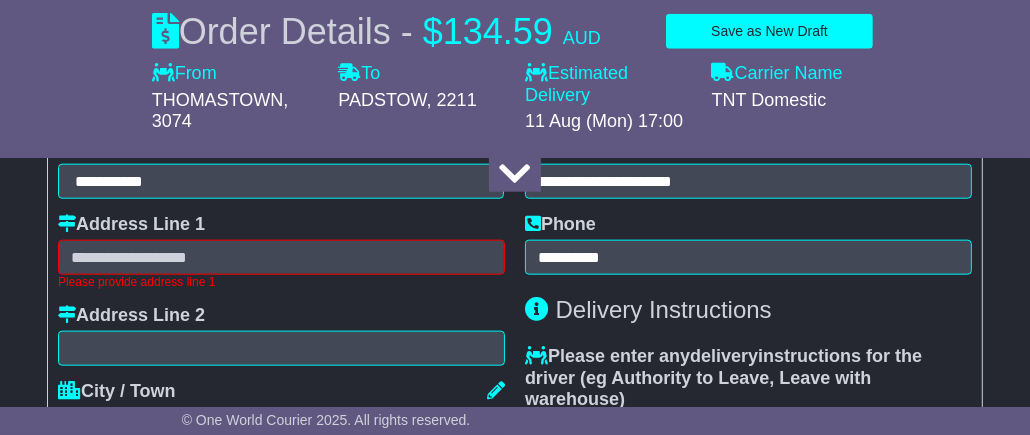 type on "*********" 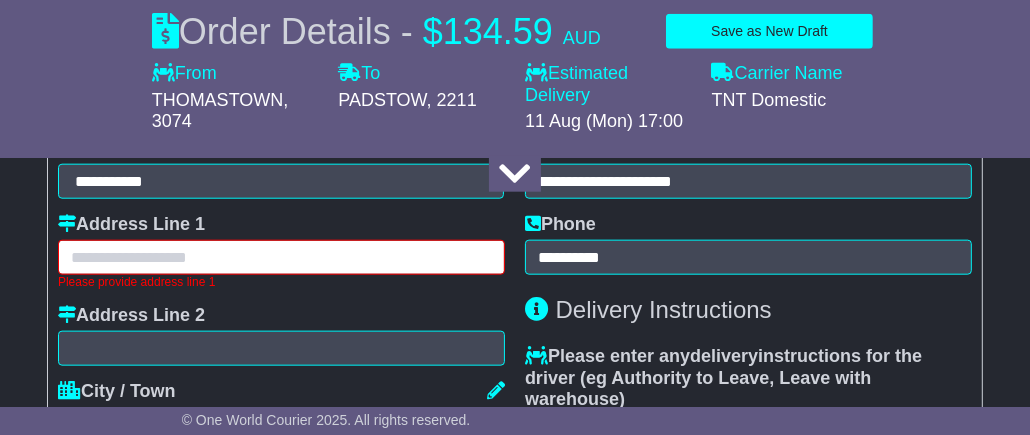 scroll, scrollTop: 1411, scrollLeft: 0, axis: vertical 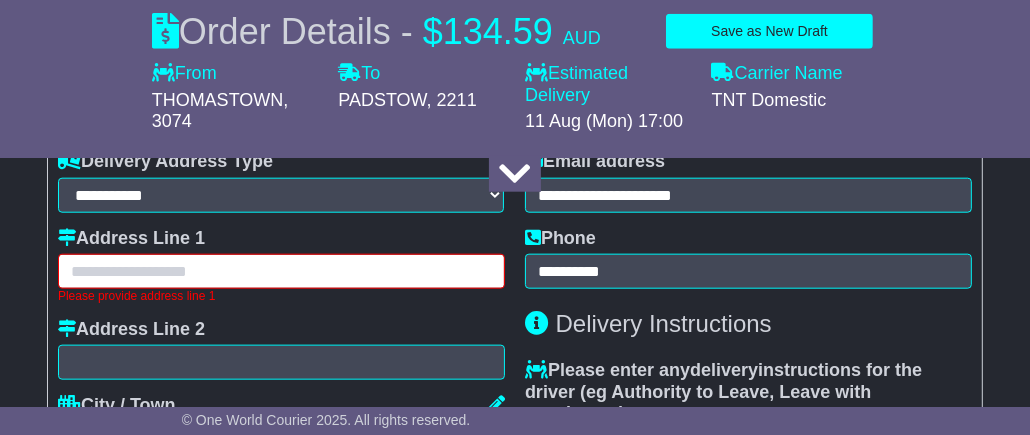 click at bounding box center [281, 271] 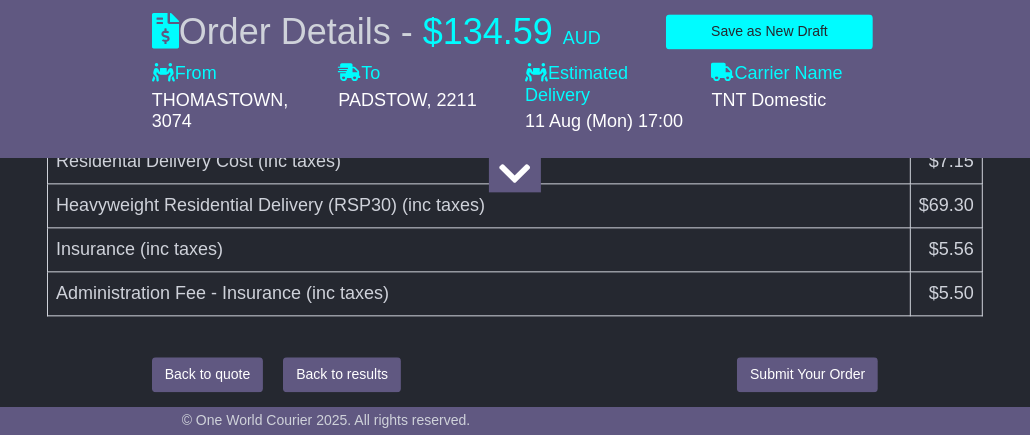 scroll, scrollTop: 3047, scrollLeft: 0, axis: vertical 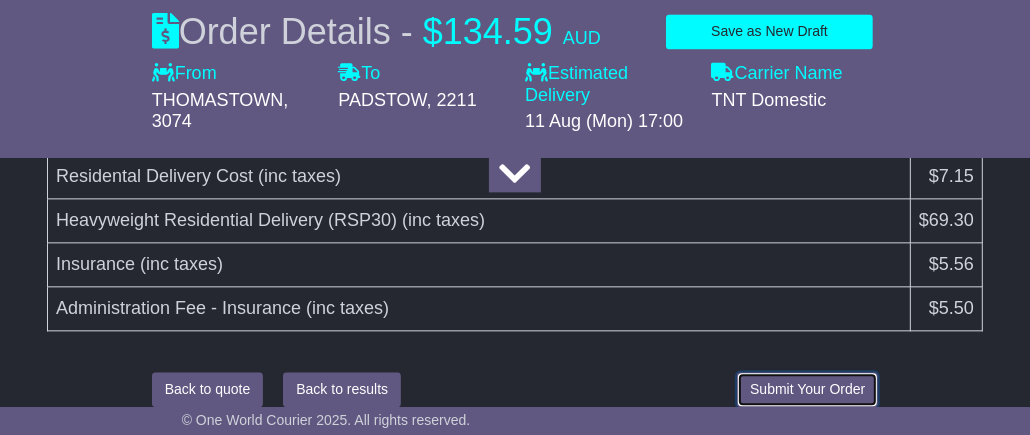 click on "Submit Your Order" at bounding box center (807, 389) 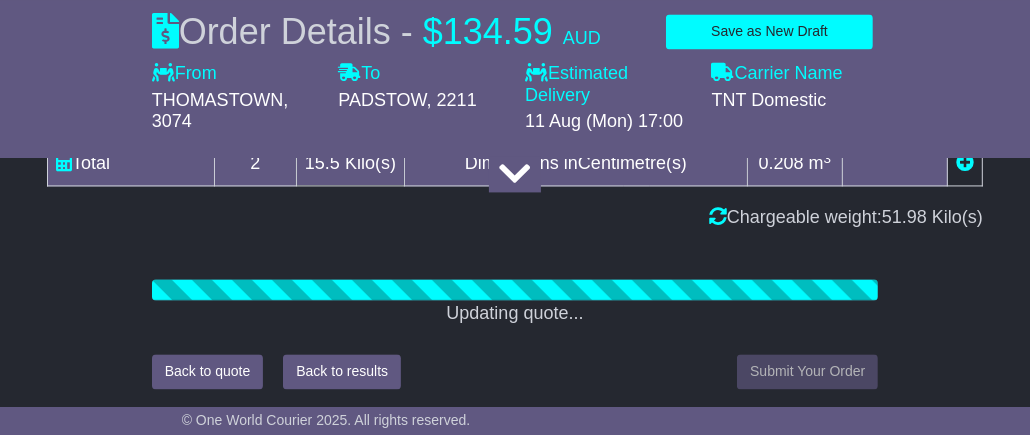 scroll, scrollTop: 3032, scrollLeft: 0, axis: vertical 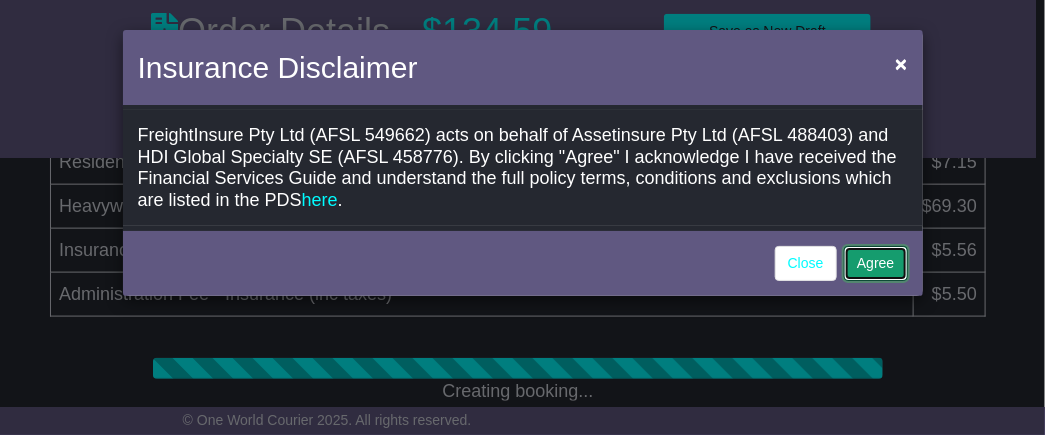 click on "Agree" 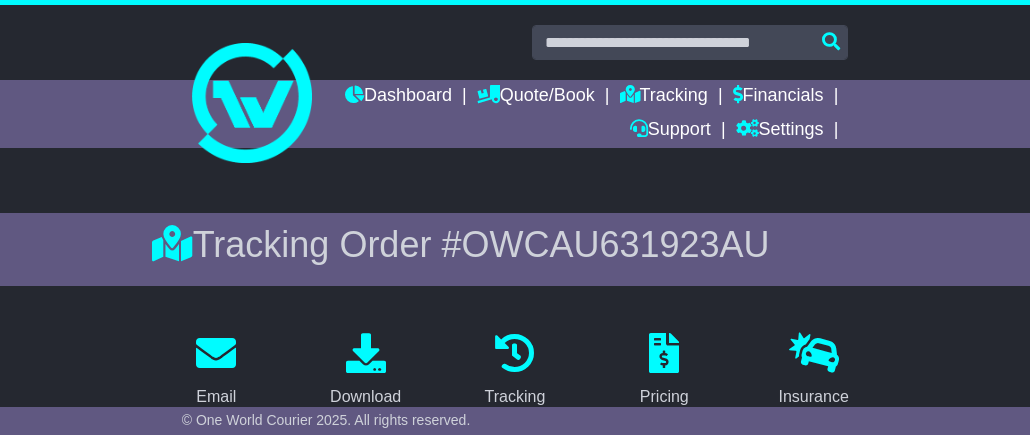 scroll, scrollTop: 0, scrollLeft: 0, axis: both 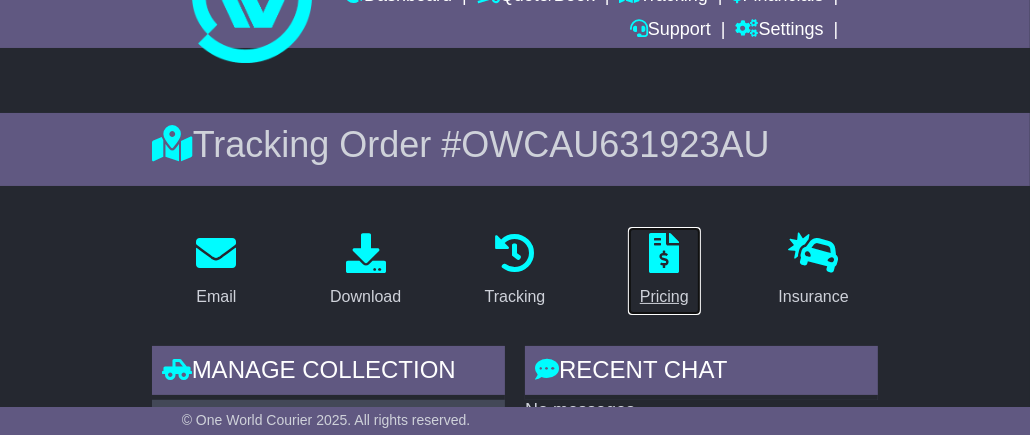 click on "Pricing" at bounding box center [664, 297] 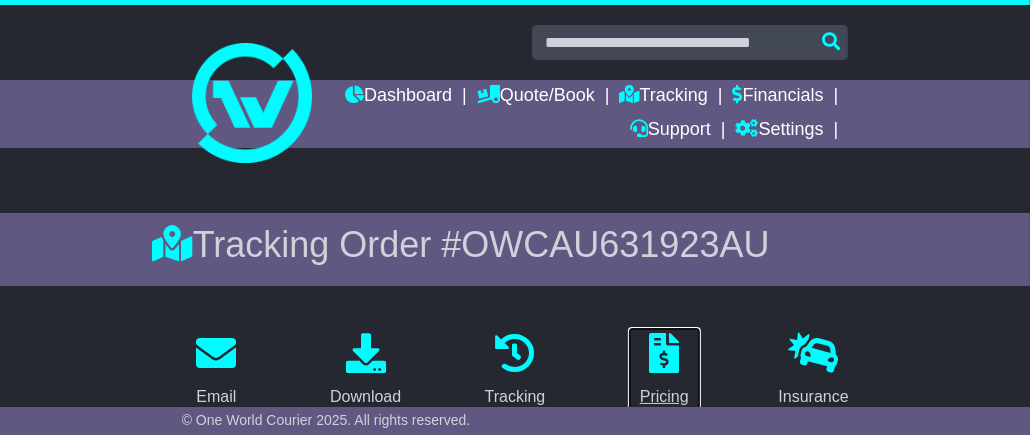 scroll, scrollTop: 0, scrollLeft: 0, axis: both 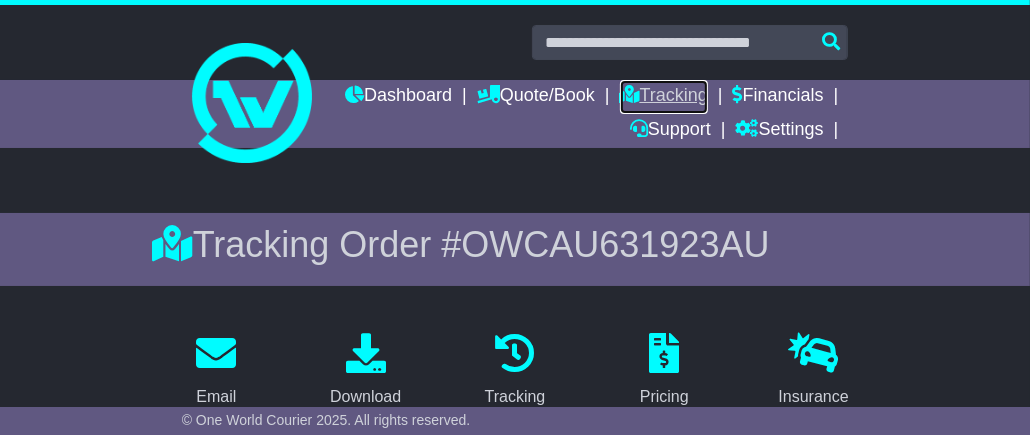 click on "Tracking" at bounding box center (664, 97) 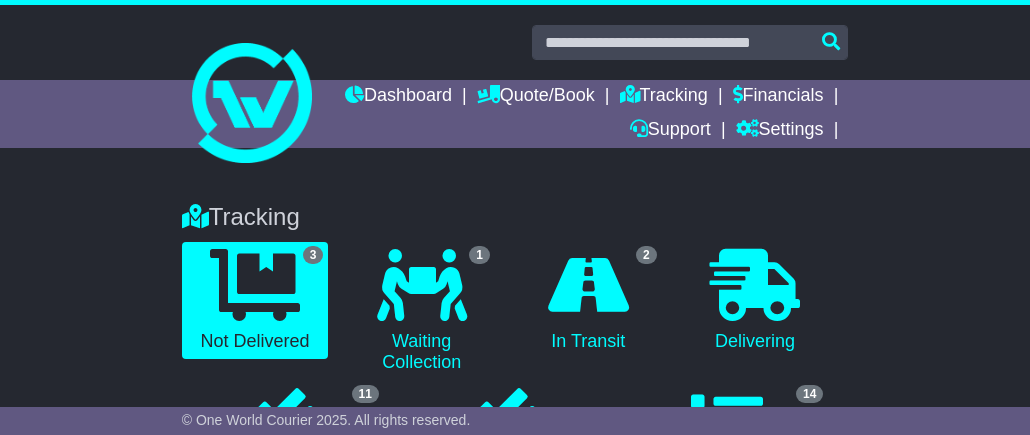 scroll, scrollTop: 0, scrollLeft: 0, axis: both 